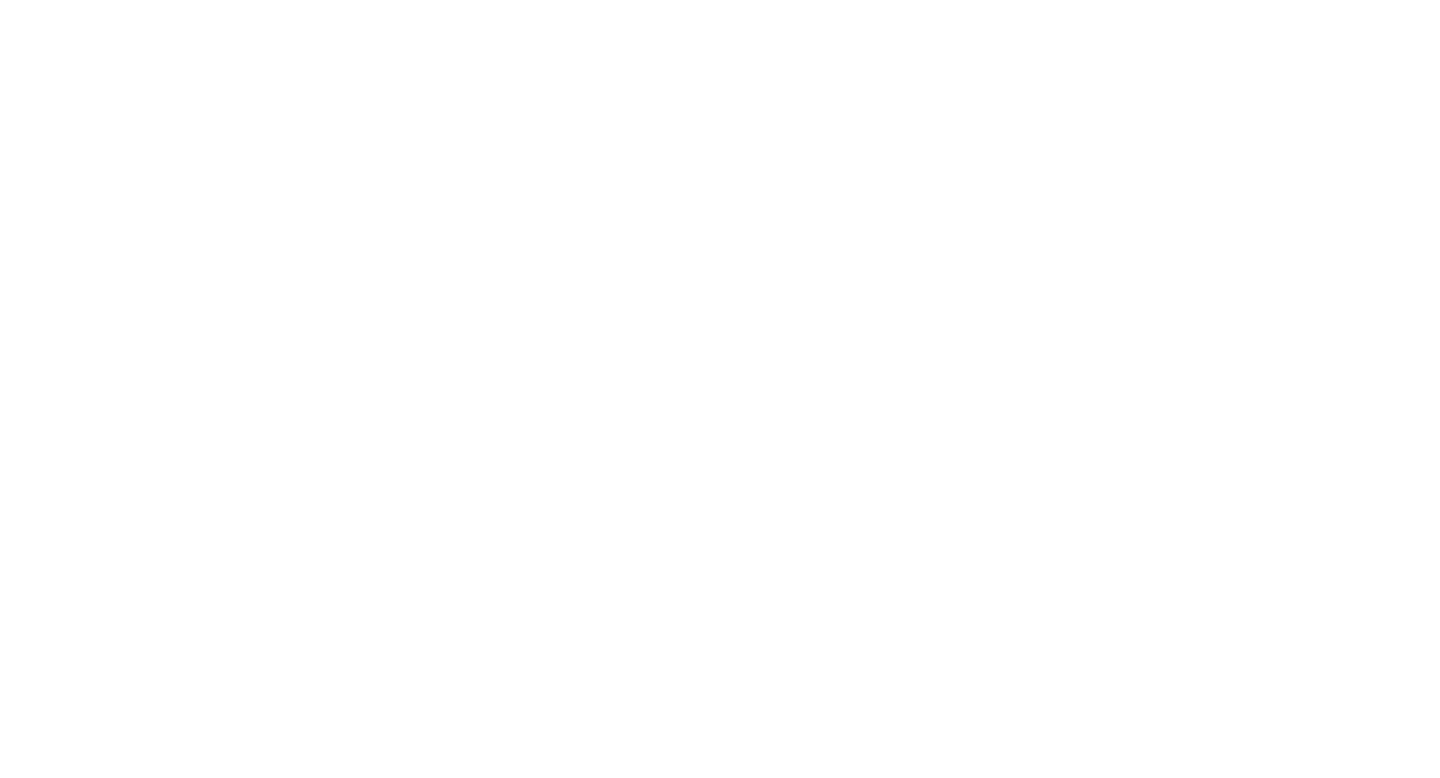 scroll, scrollTop: 0, scrollLeft: 0, axis: both 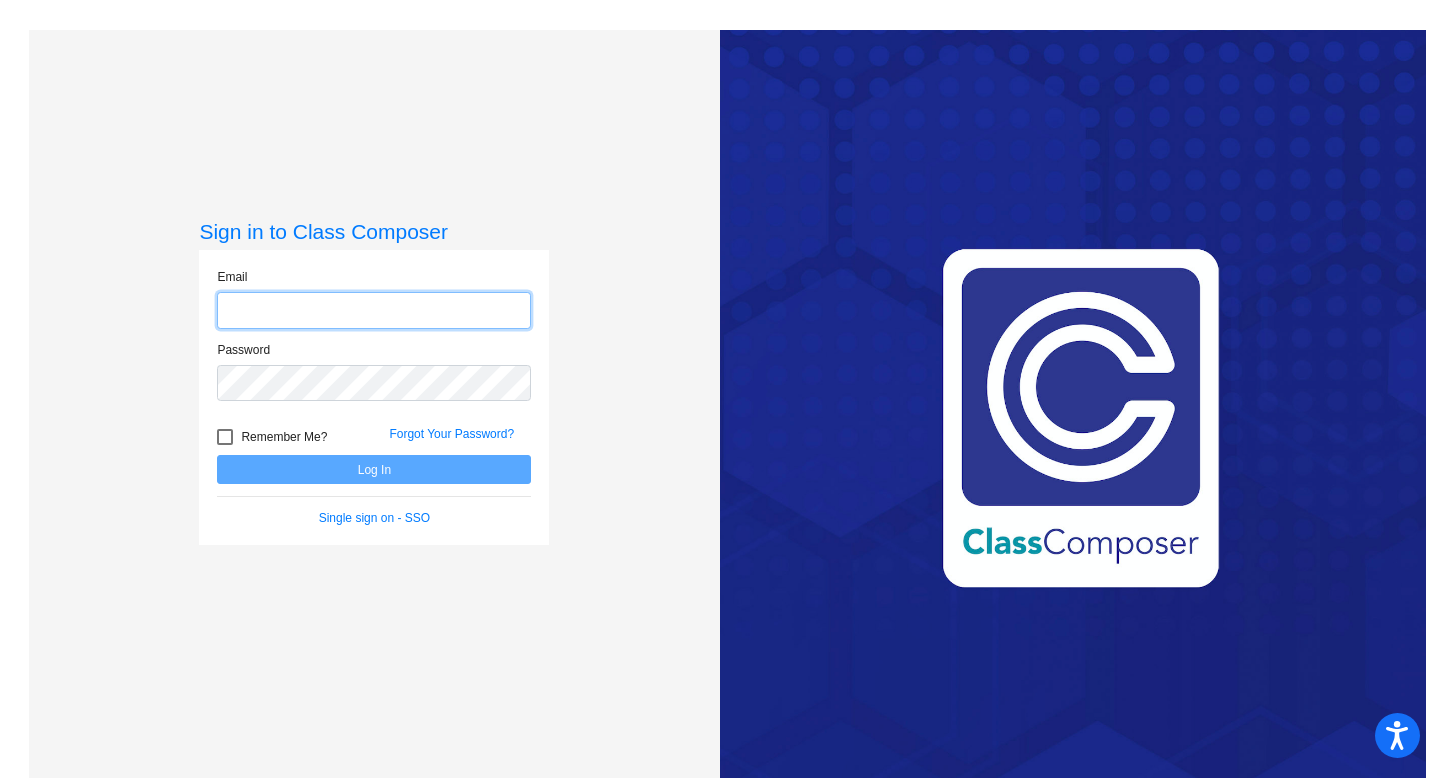 click 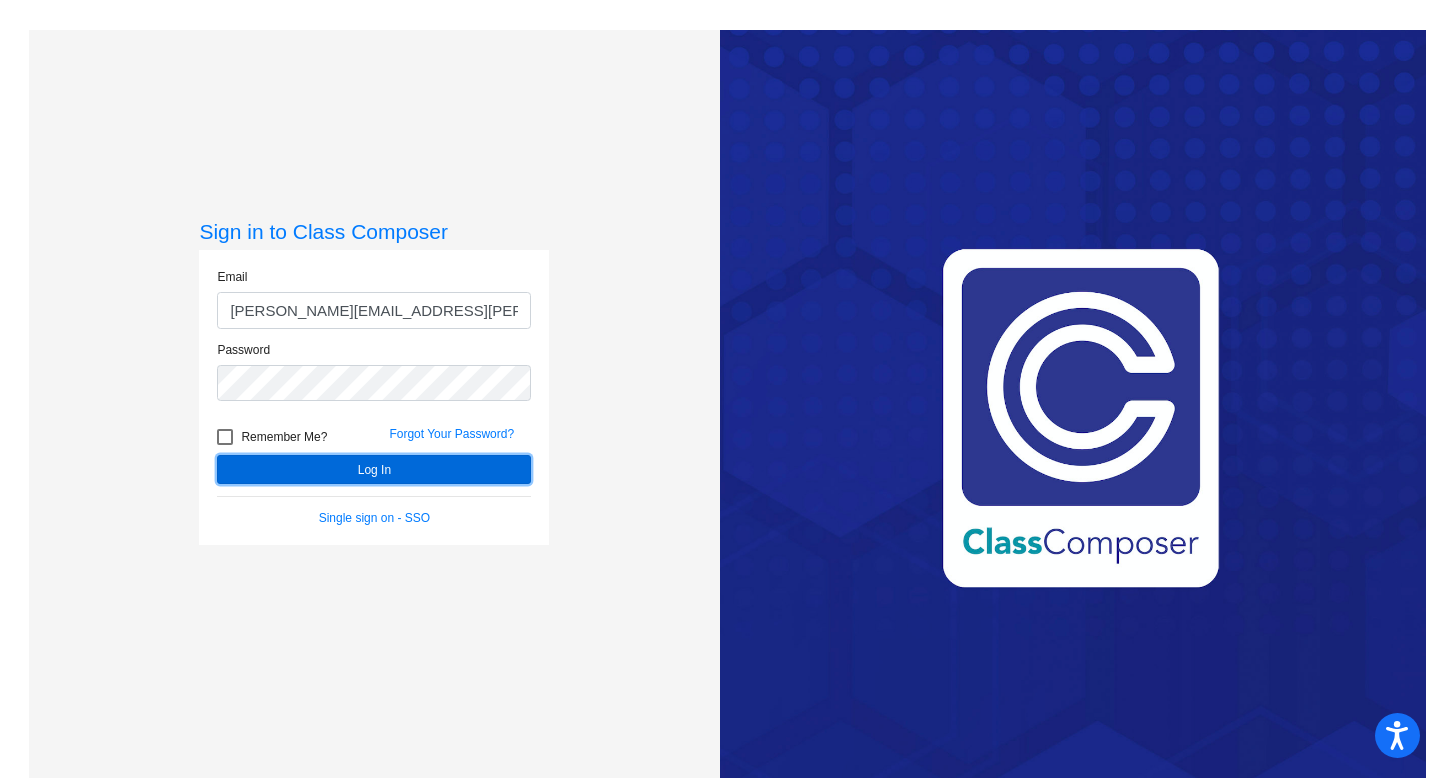 click on "Log In" 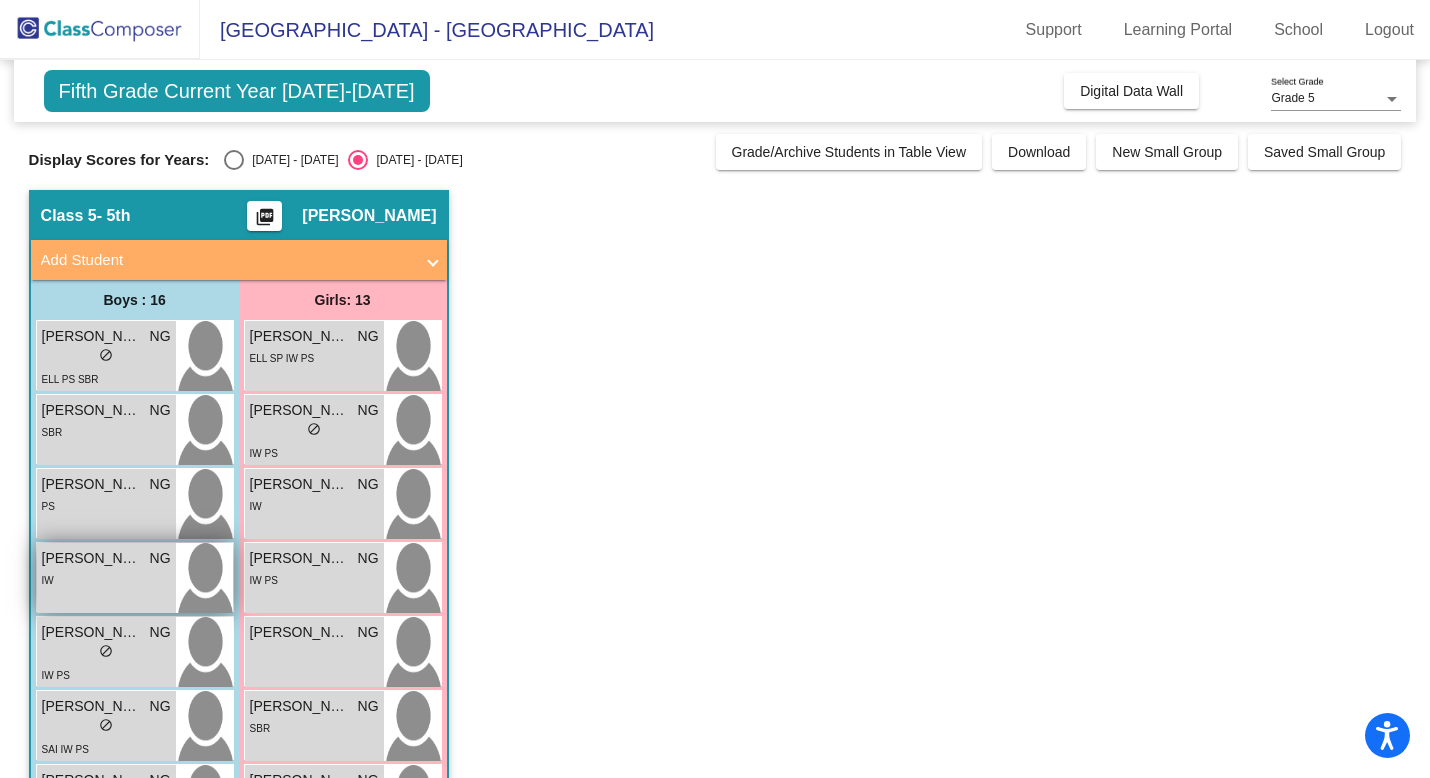 click on "IW" at bounding box center (106, 579) 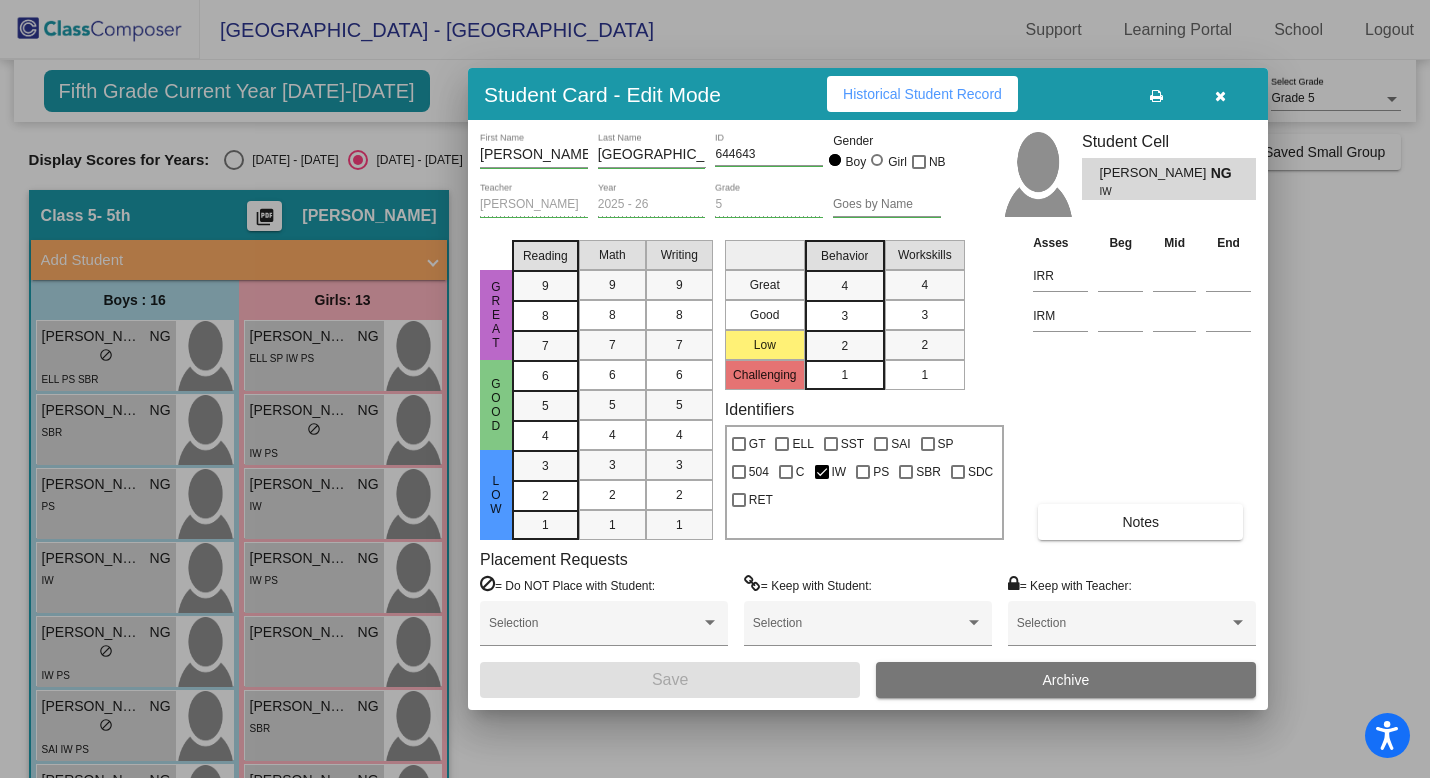click on "Notes" at bounding box center (1140, 522) 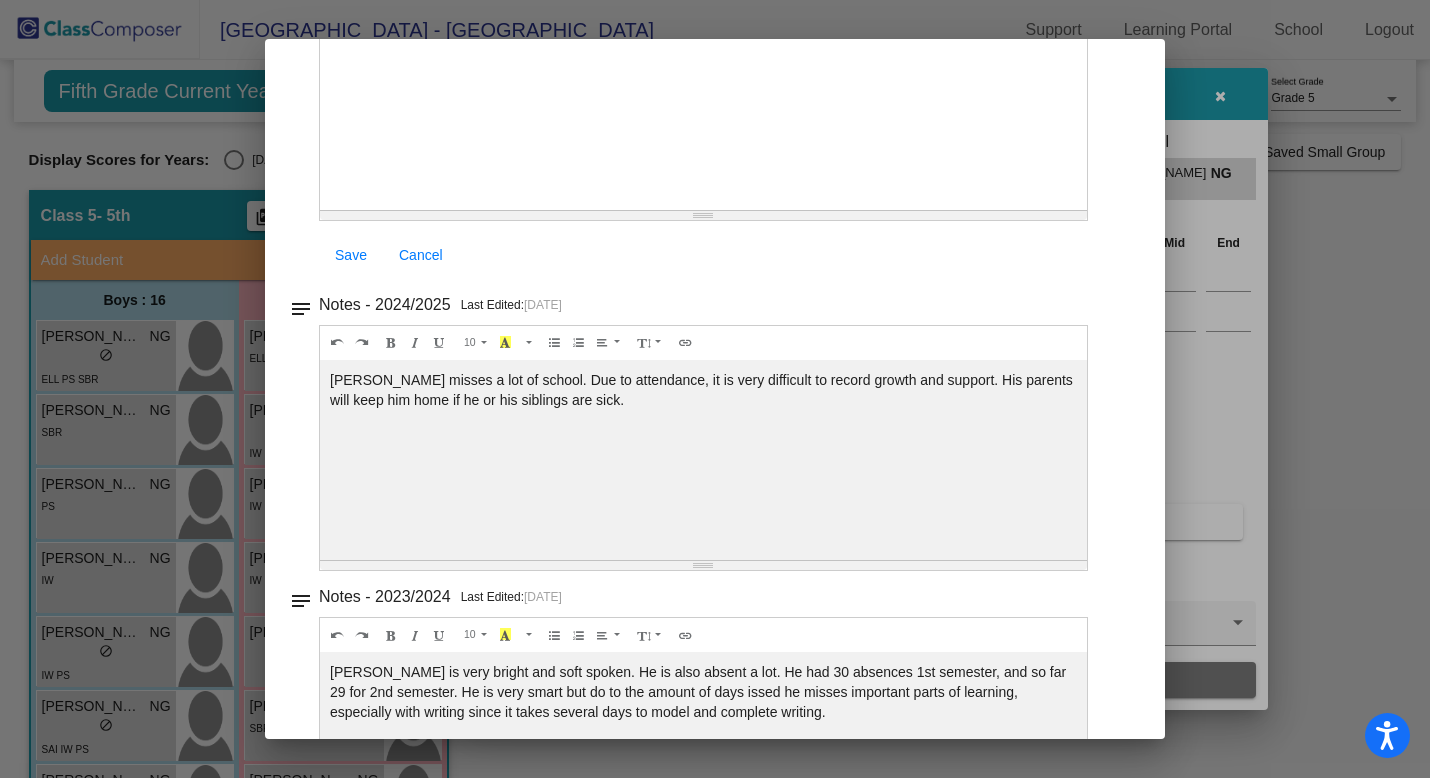 scroll, scrollTop: 0, scrollLeft: 0, axis: both 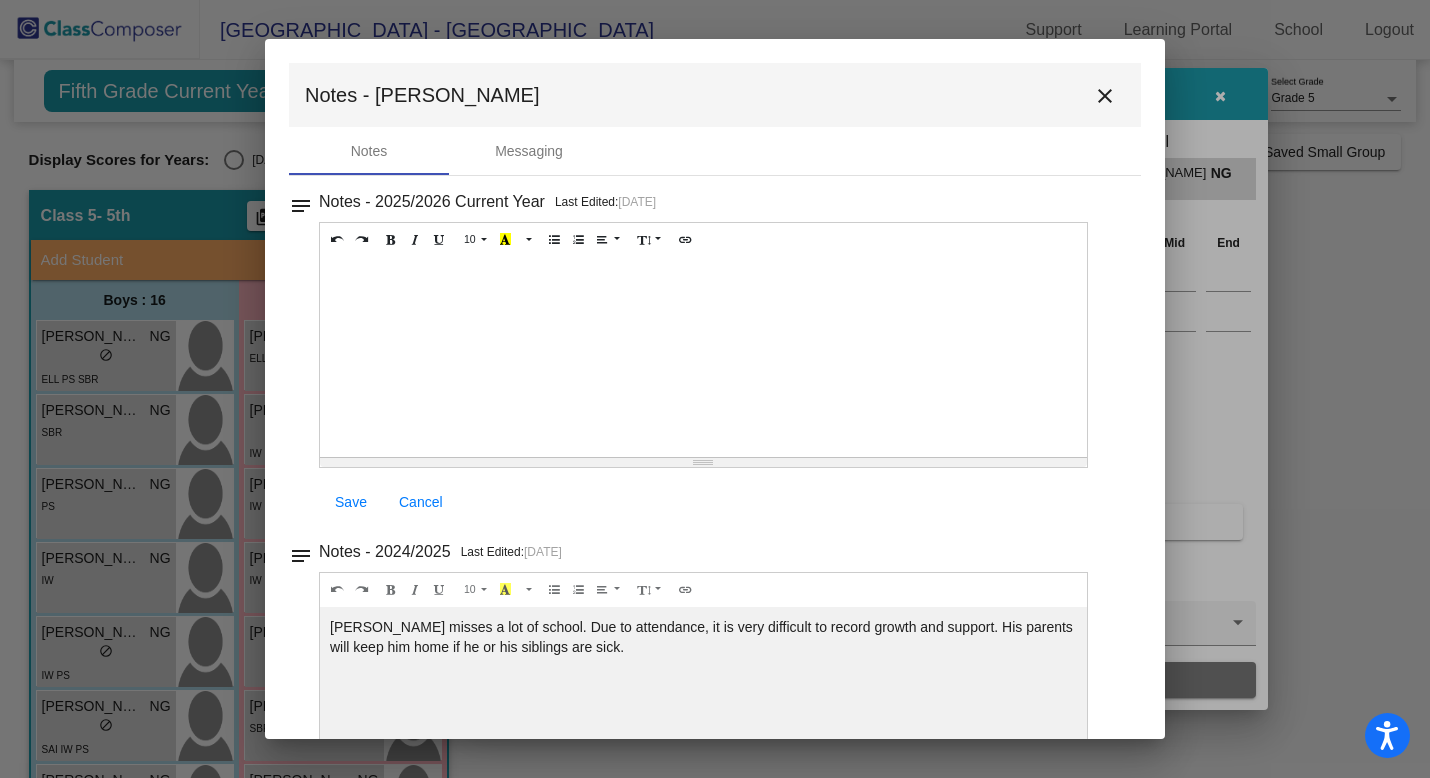 click on "close" at bounding box center (1105, 96) 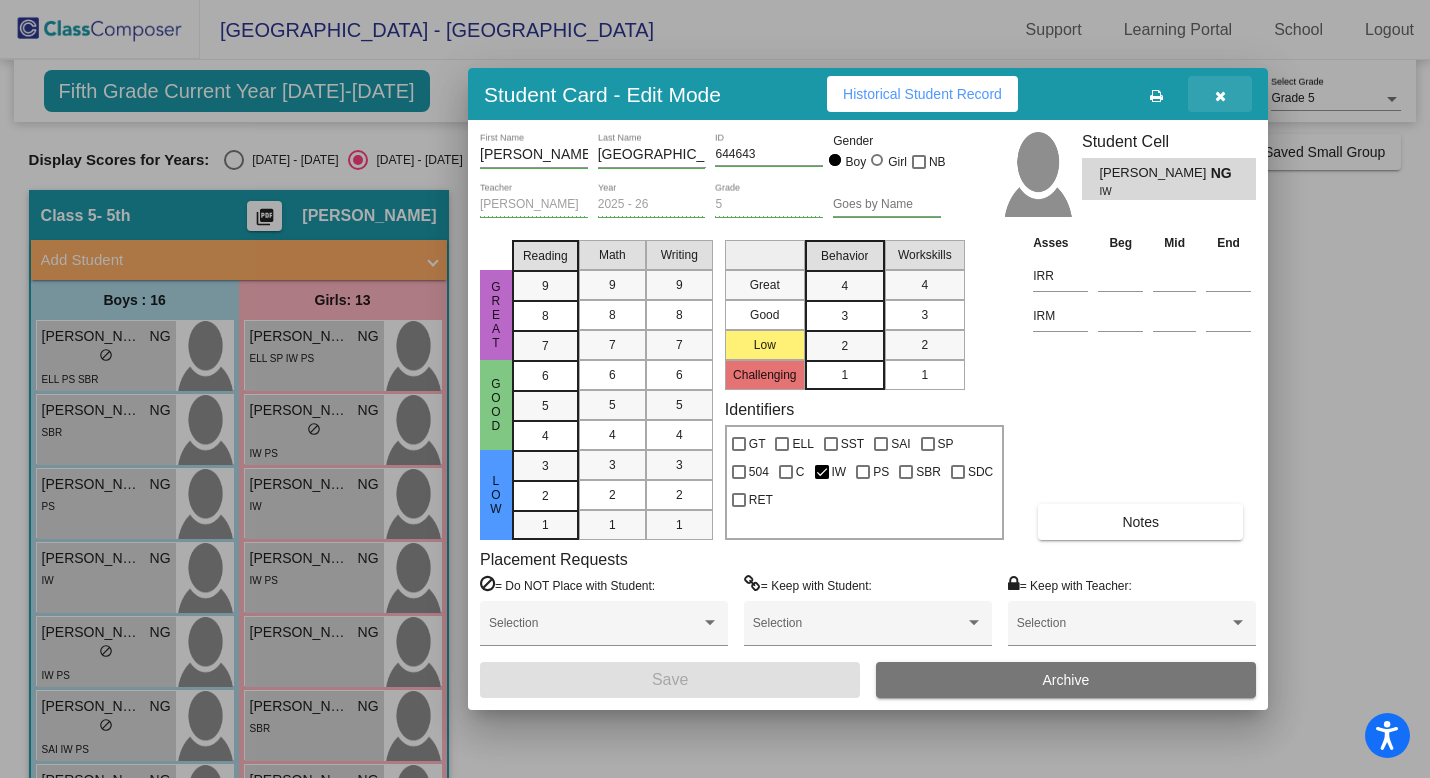 click at bounding box center [1220, 94] 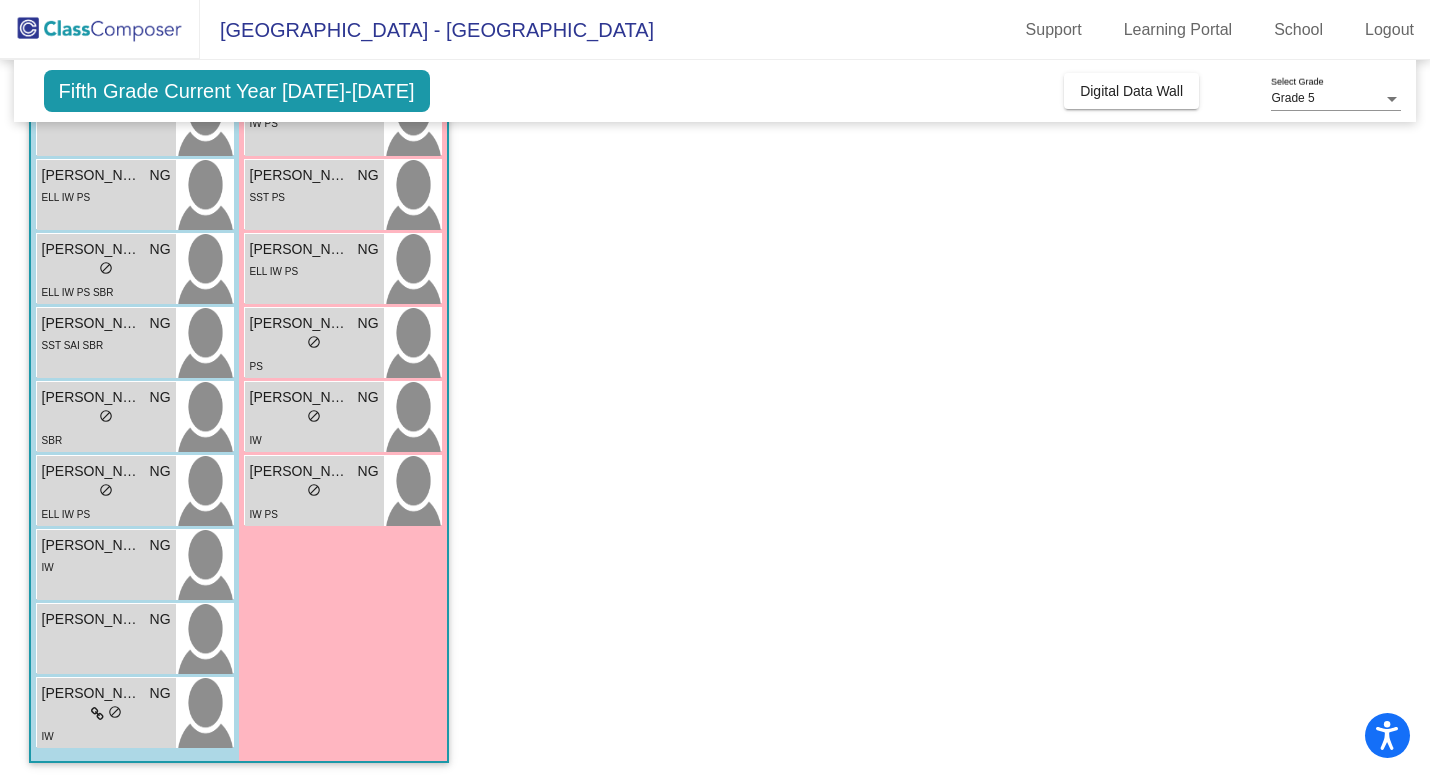 scroll, scrollTop: 758, scrollLeft: 0, axis: vertical 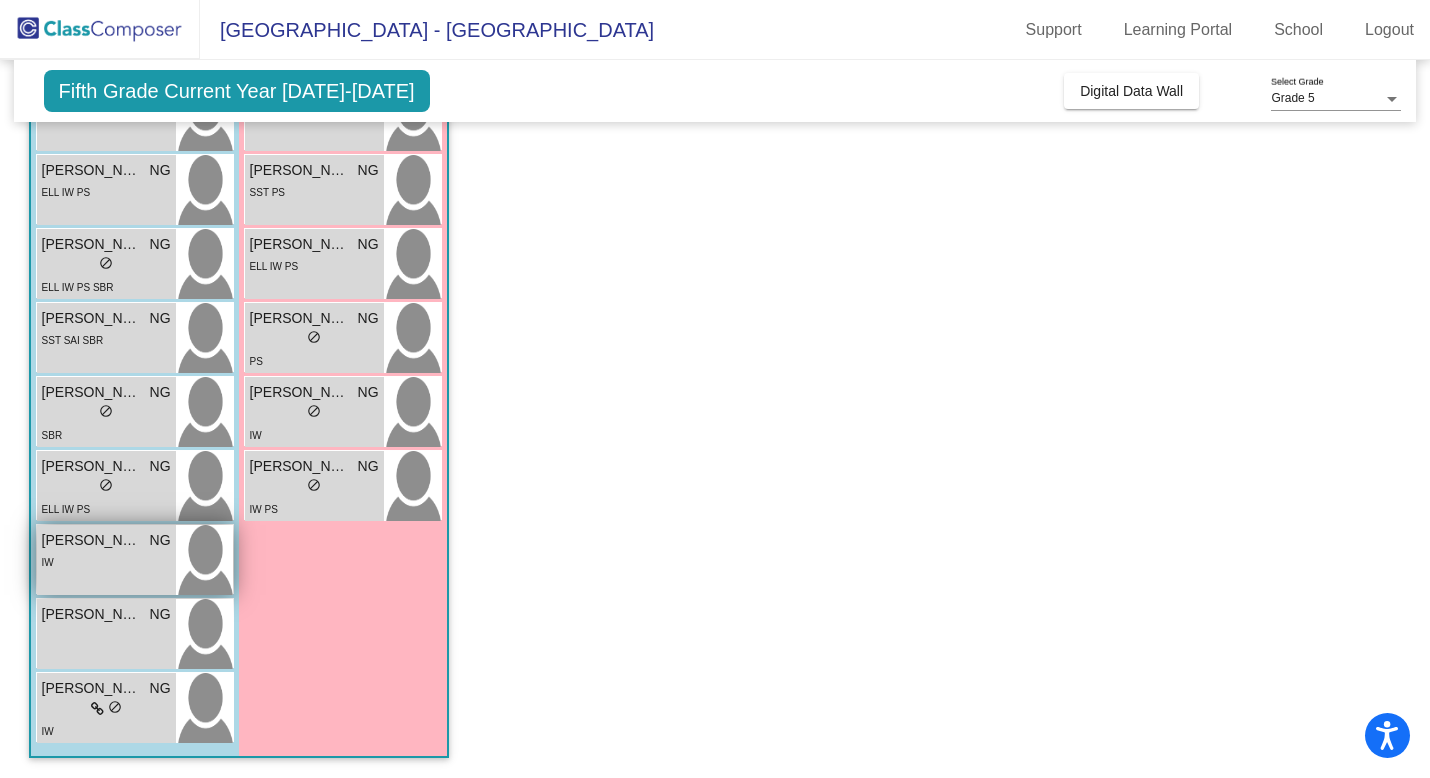 click on "IW" at bounding box center [106, 561] 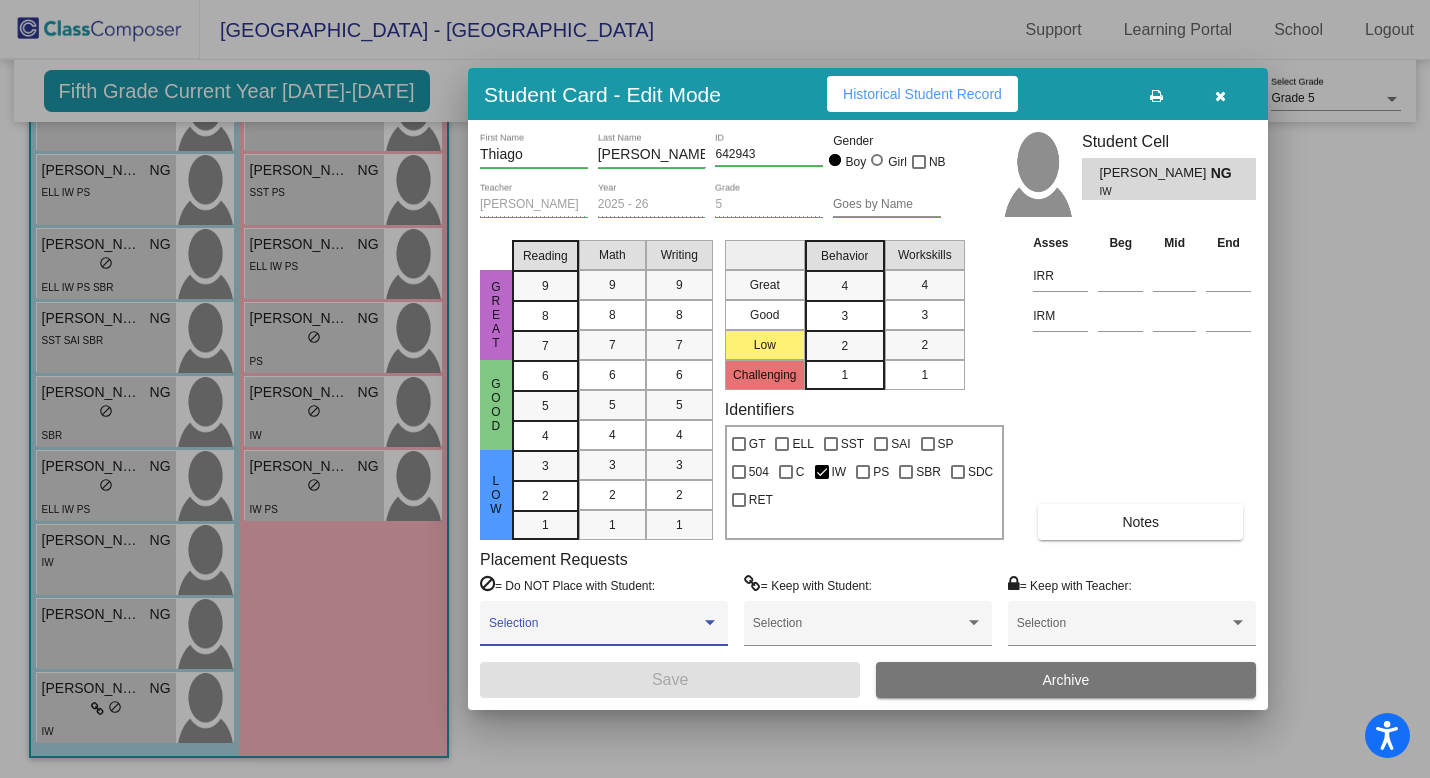 click at bounding box center [595, 630] 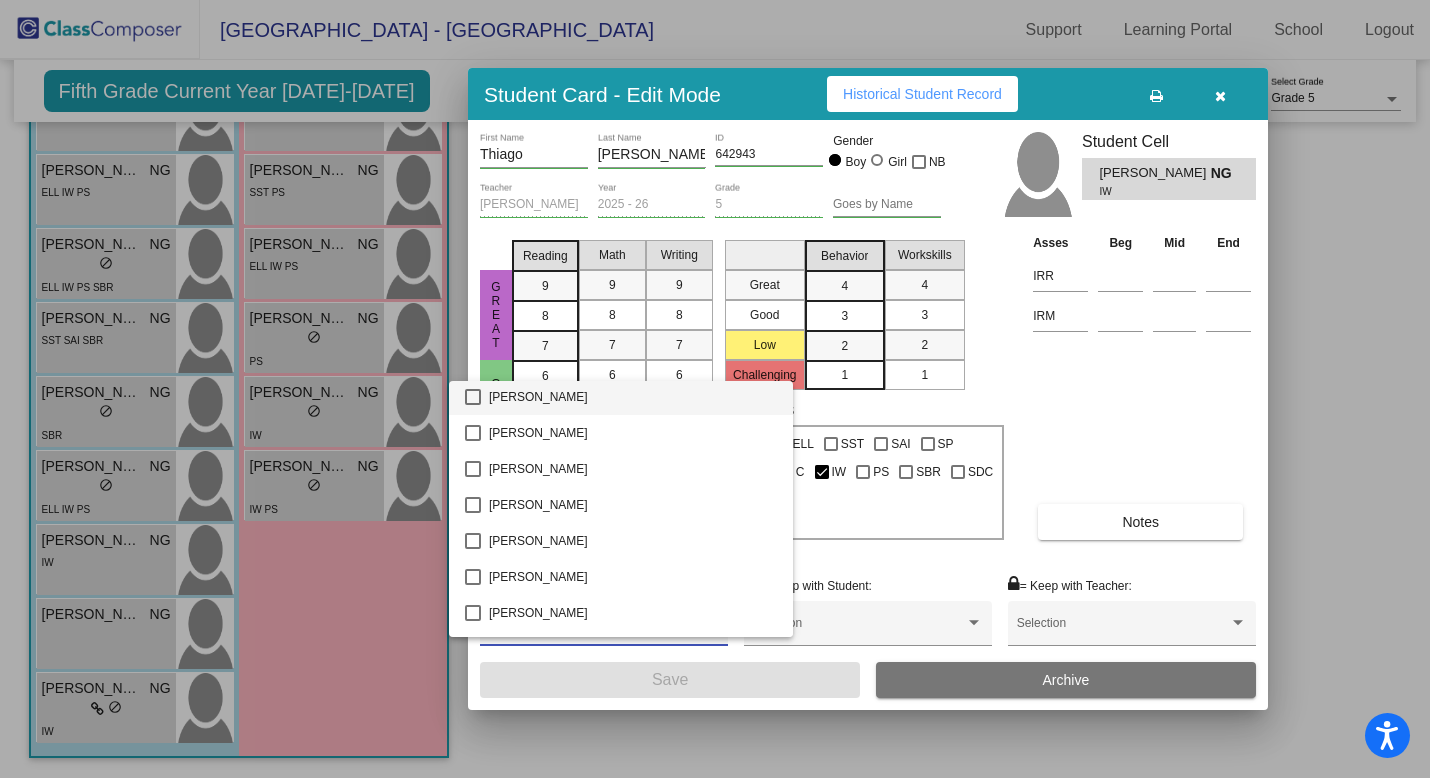scroll, scrollTop: 228, scrollLeft: 0, axis: vertical 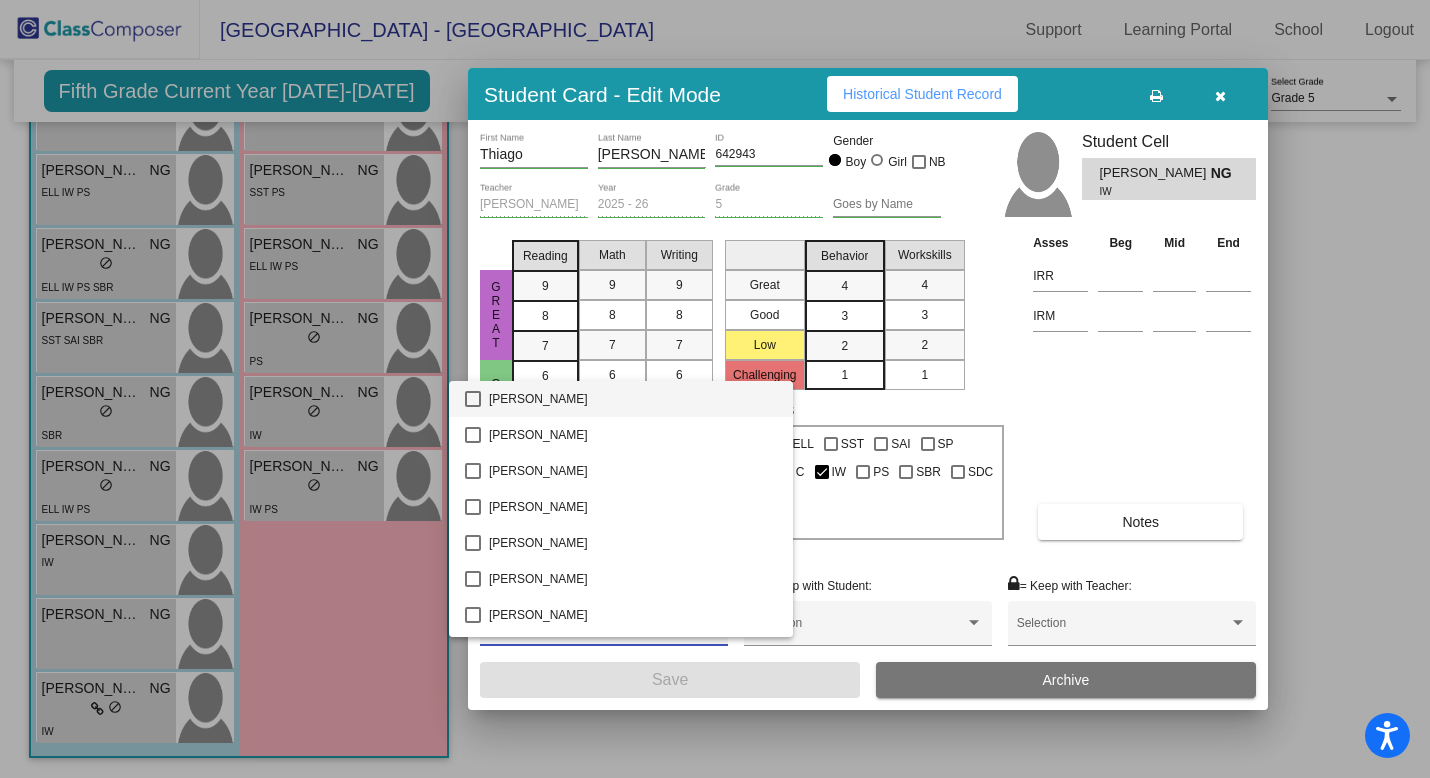 click at bounding box center (715, 389) 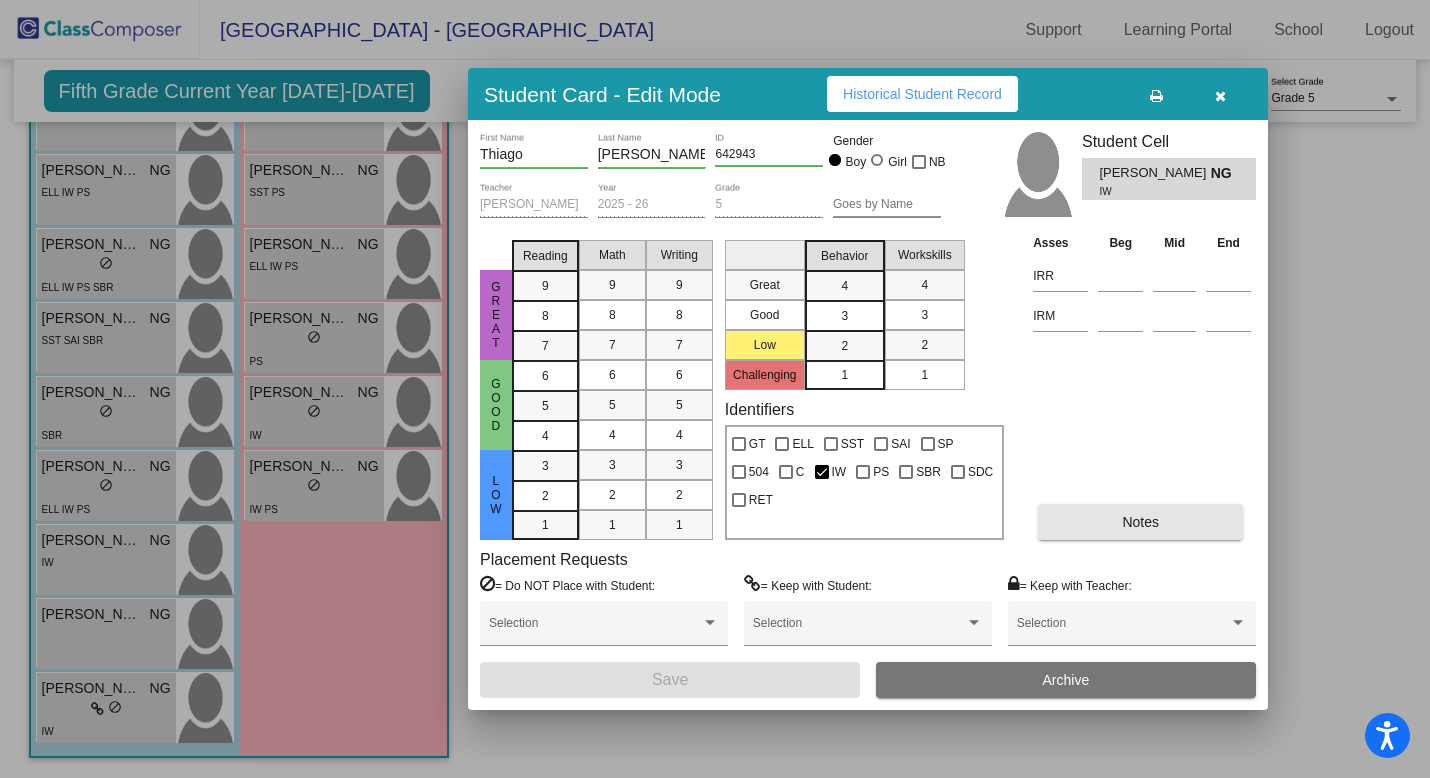 click on "Notes" at bounding box center [1140, 522] 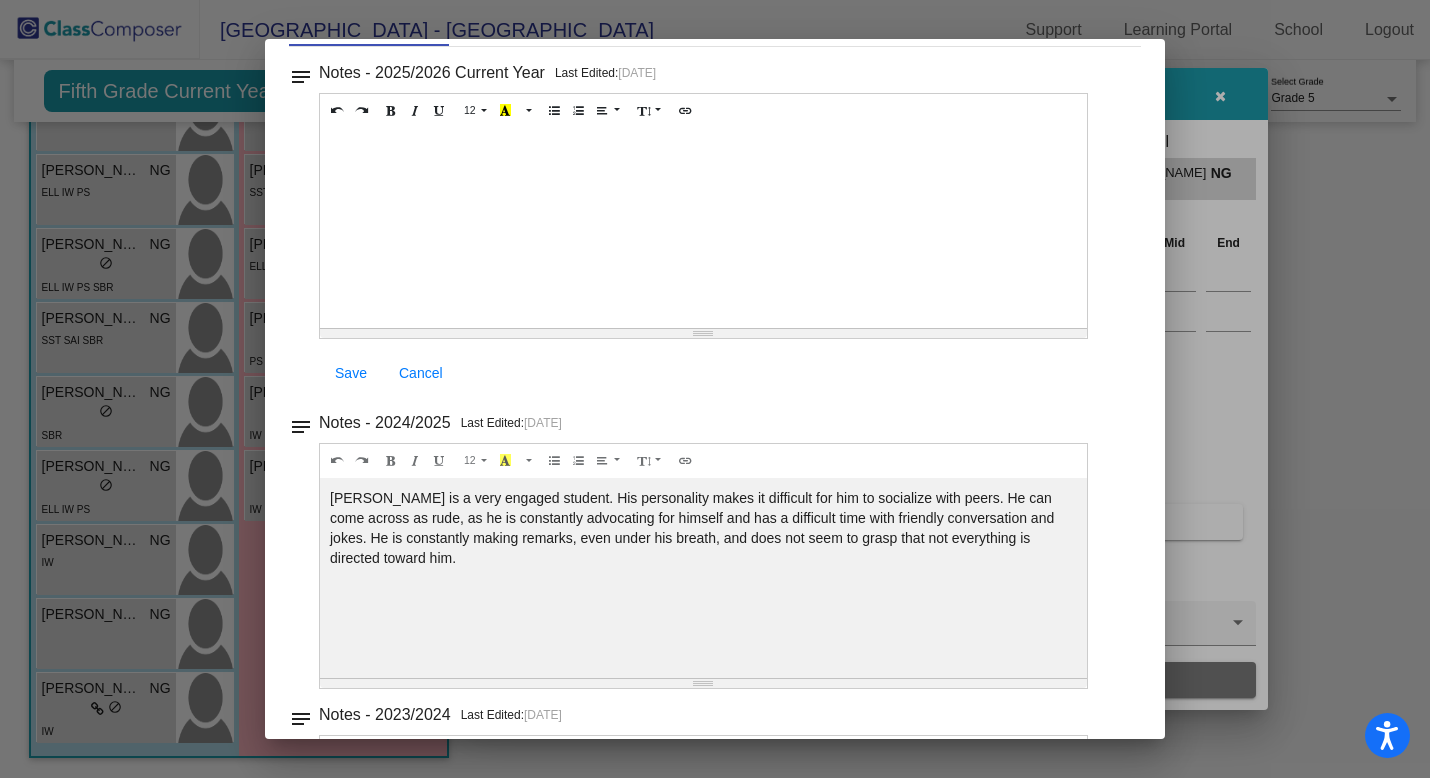 scroll, scrollTop: 0, scrollLeft: 0, axis: both 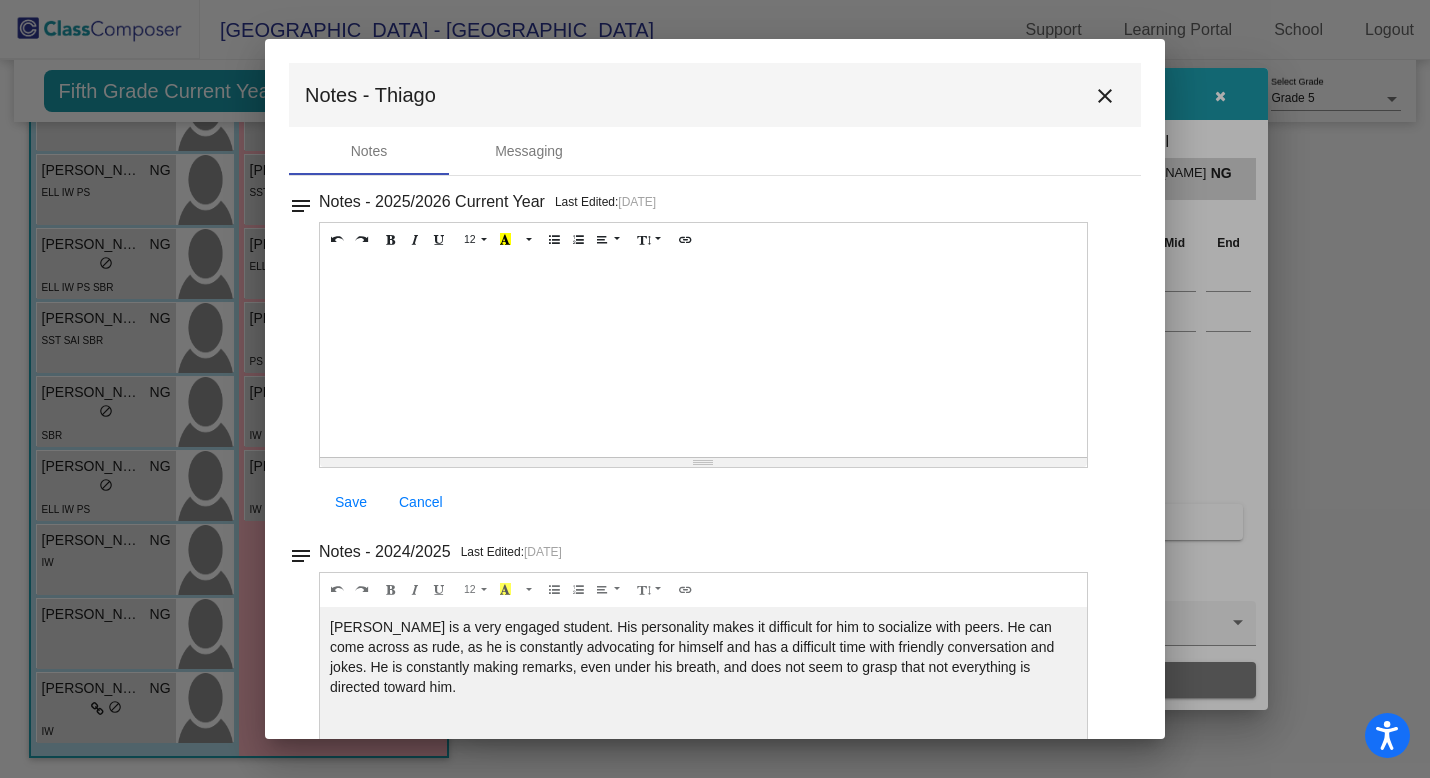 click on "close" at bounding box center [1105, 96] 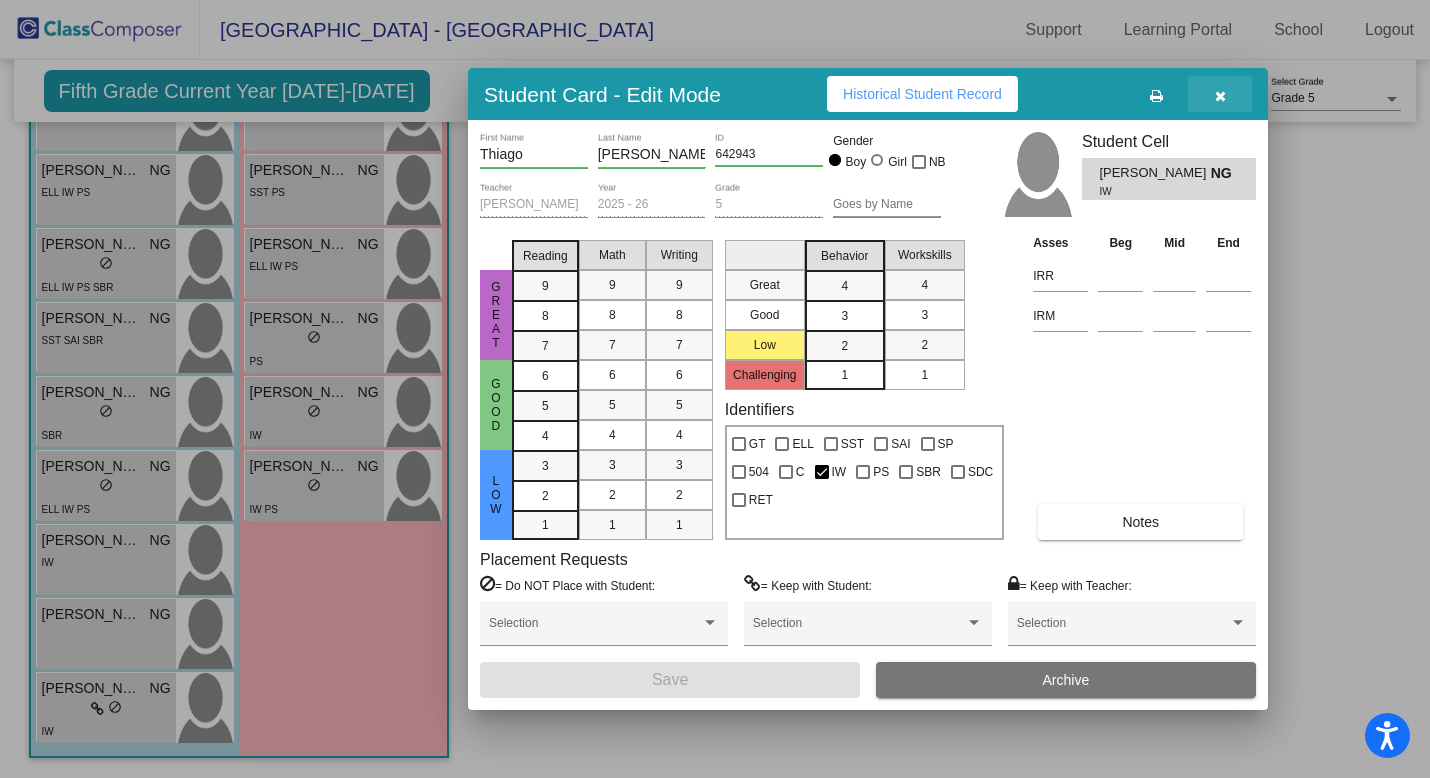 click at bounding box center [1220, 94] 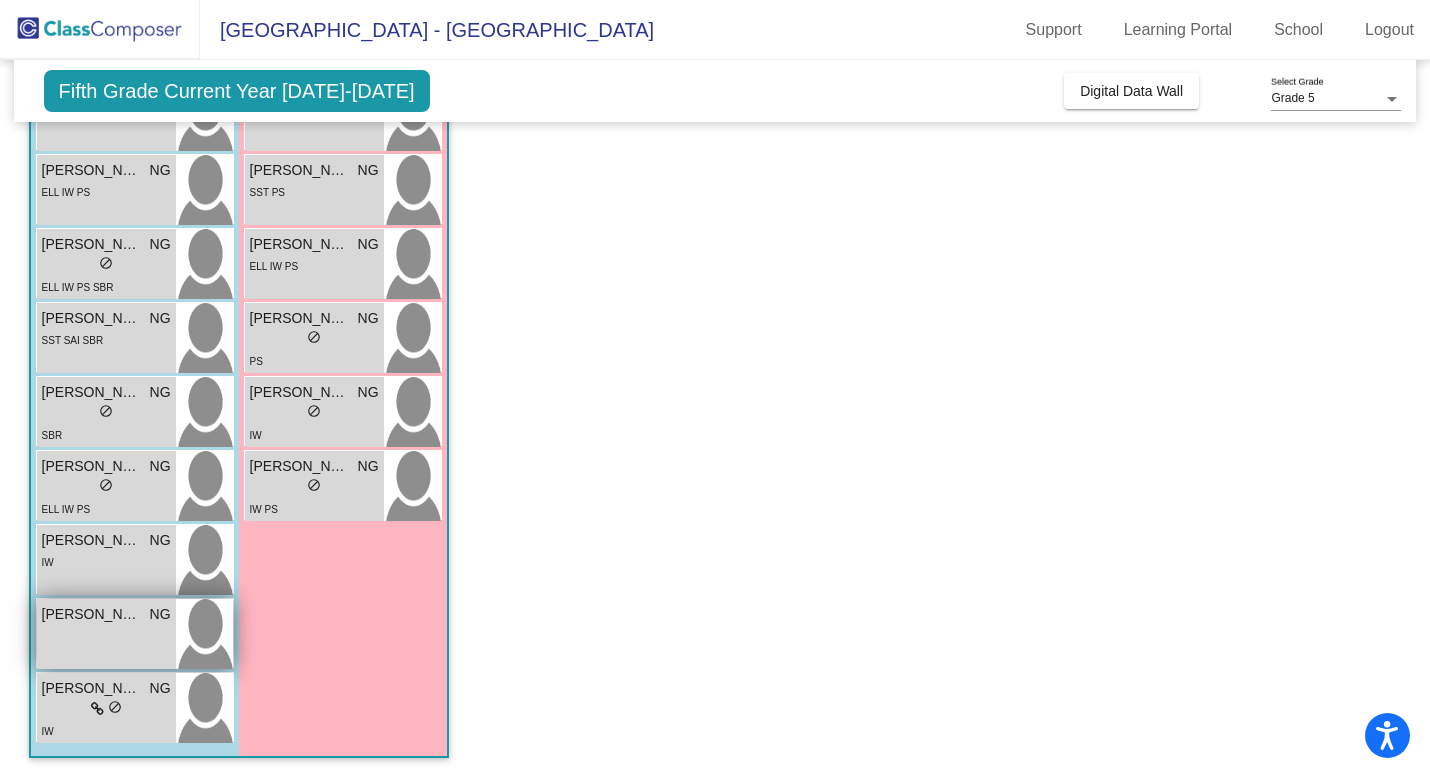 click on "[PERSON_NAME] NG lock do_not_disturb_alt" at bounding box center (106, 634) 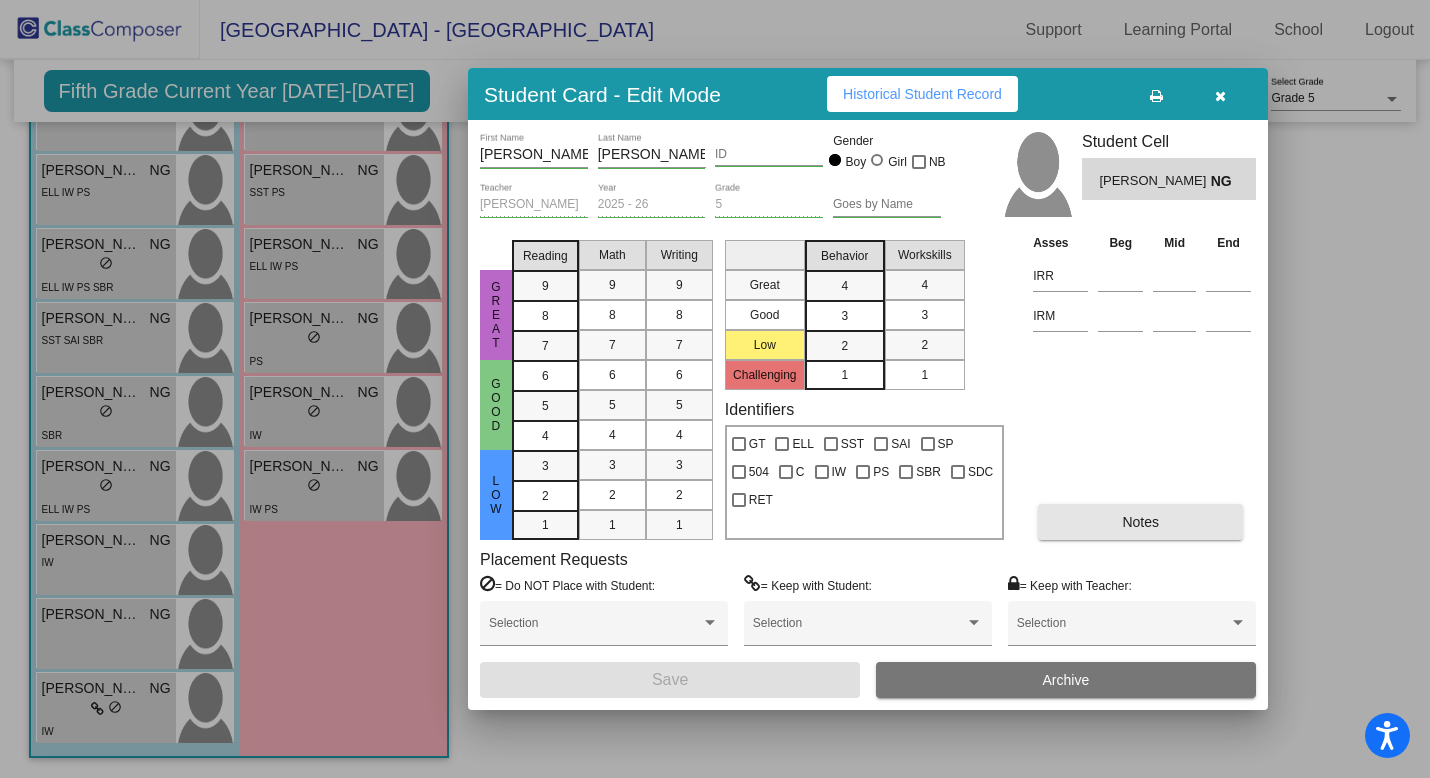 click on "Notes" at bounding box center (1140, 522) 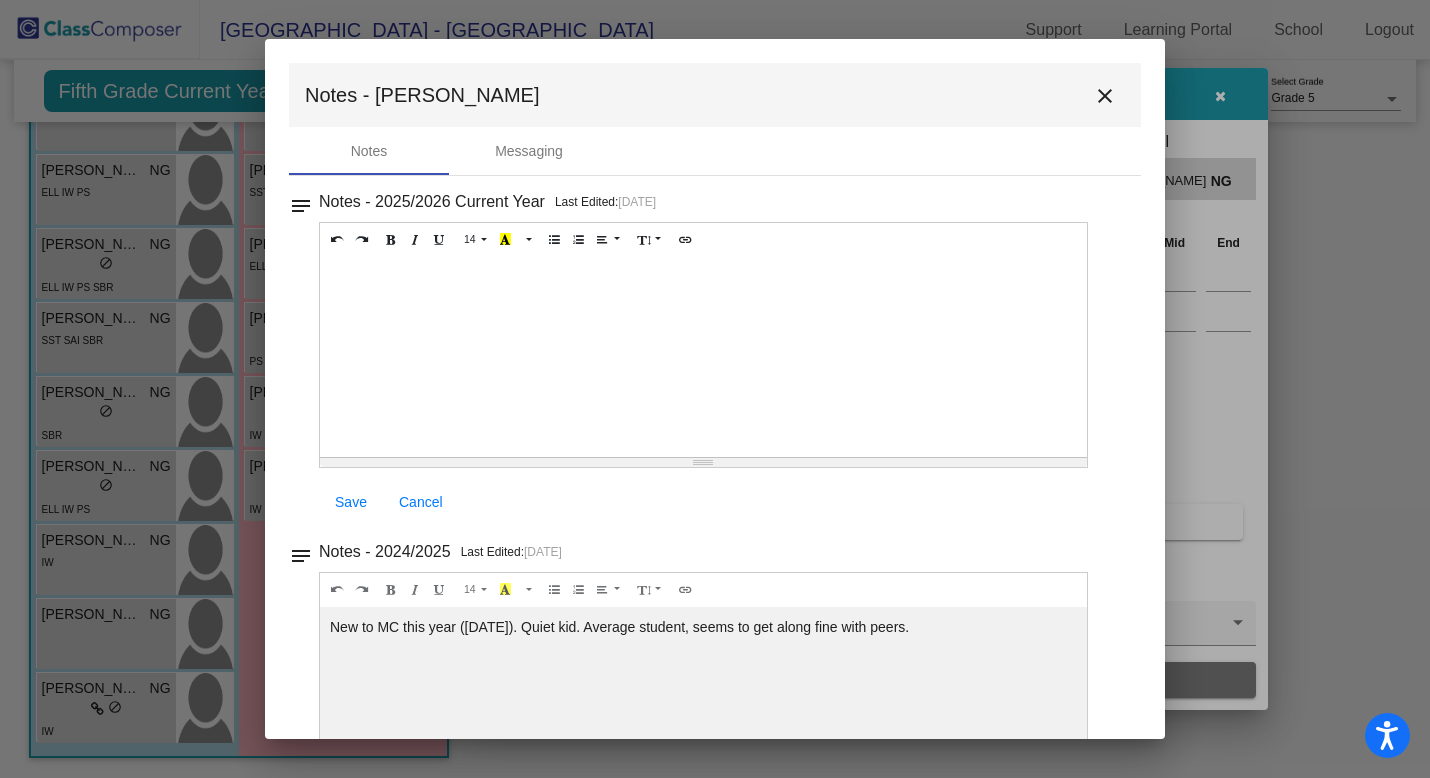 click on "close" at bounding box center [1105, 96] 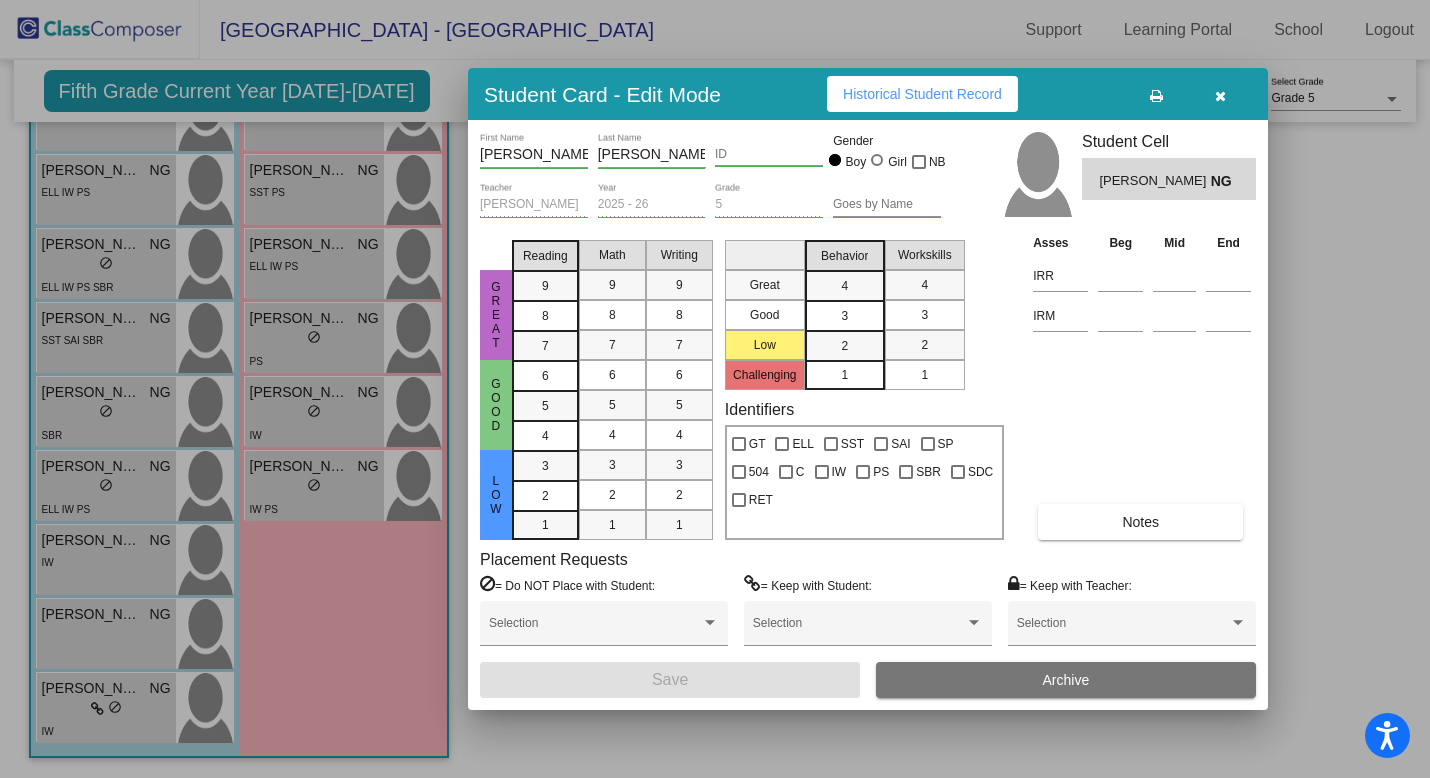 click at bounding box center [1220, 94] 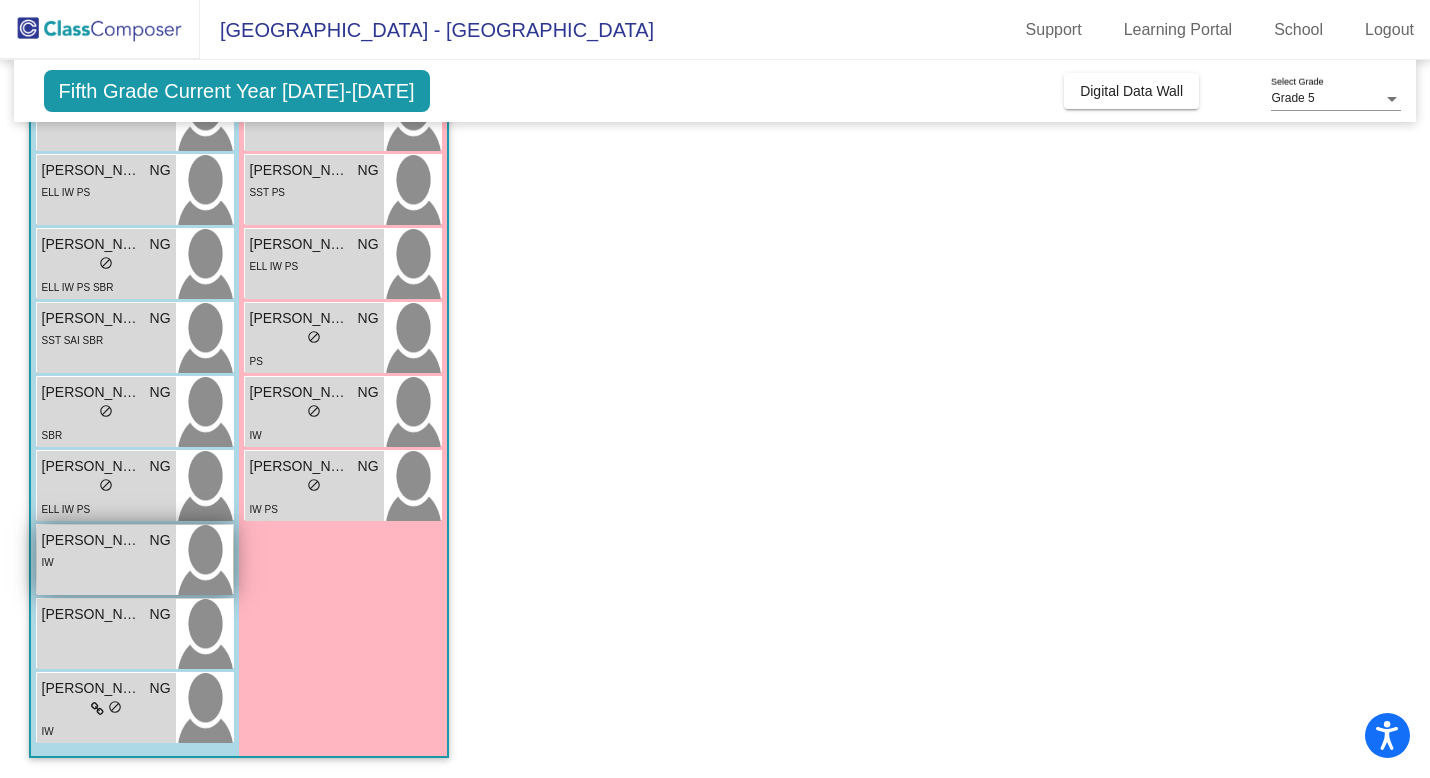 click on "IW" at bounding box center [106, 561] 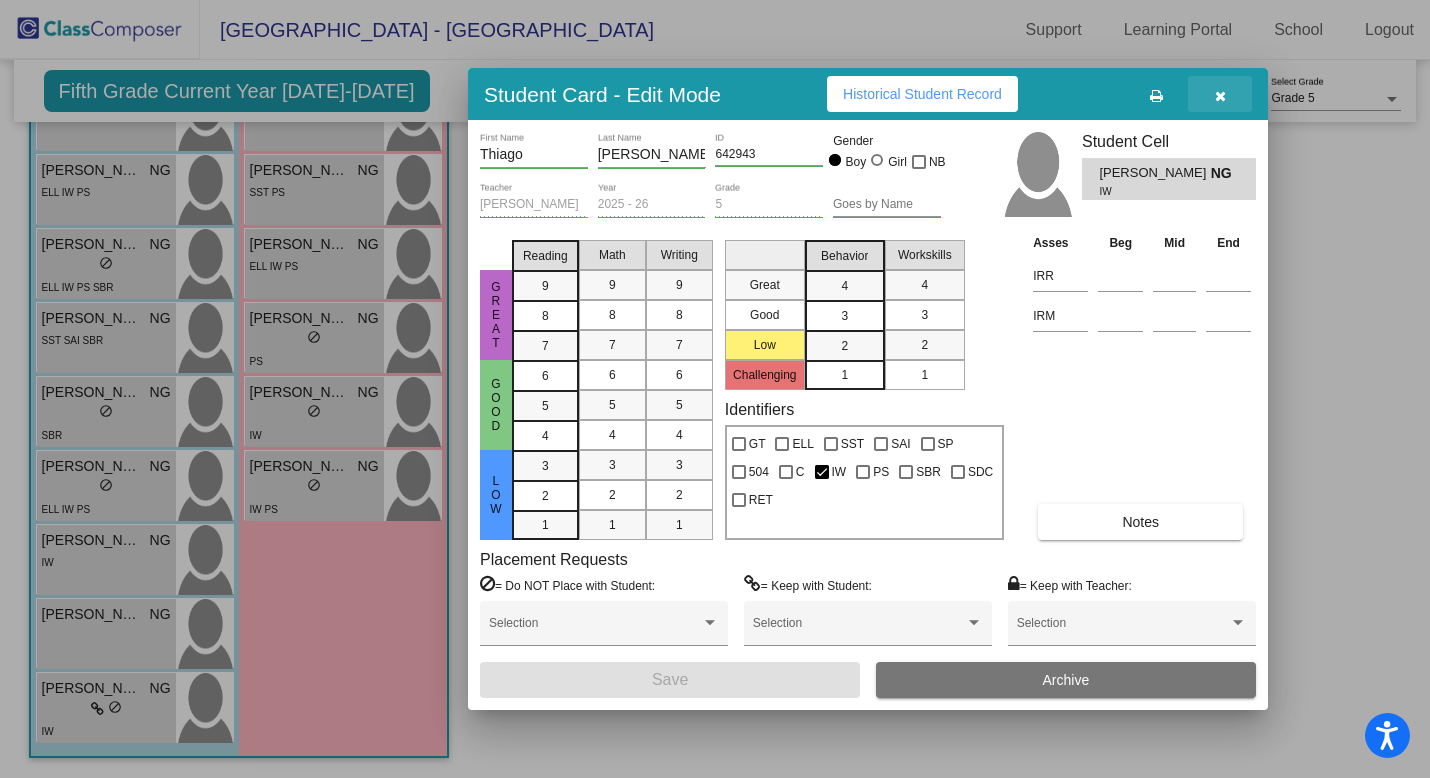 click at bounding box center [1220, 94] 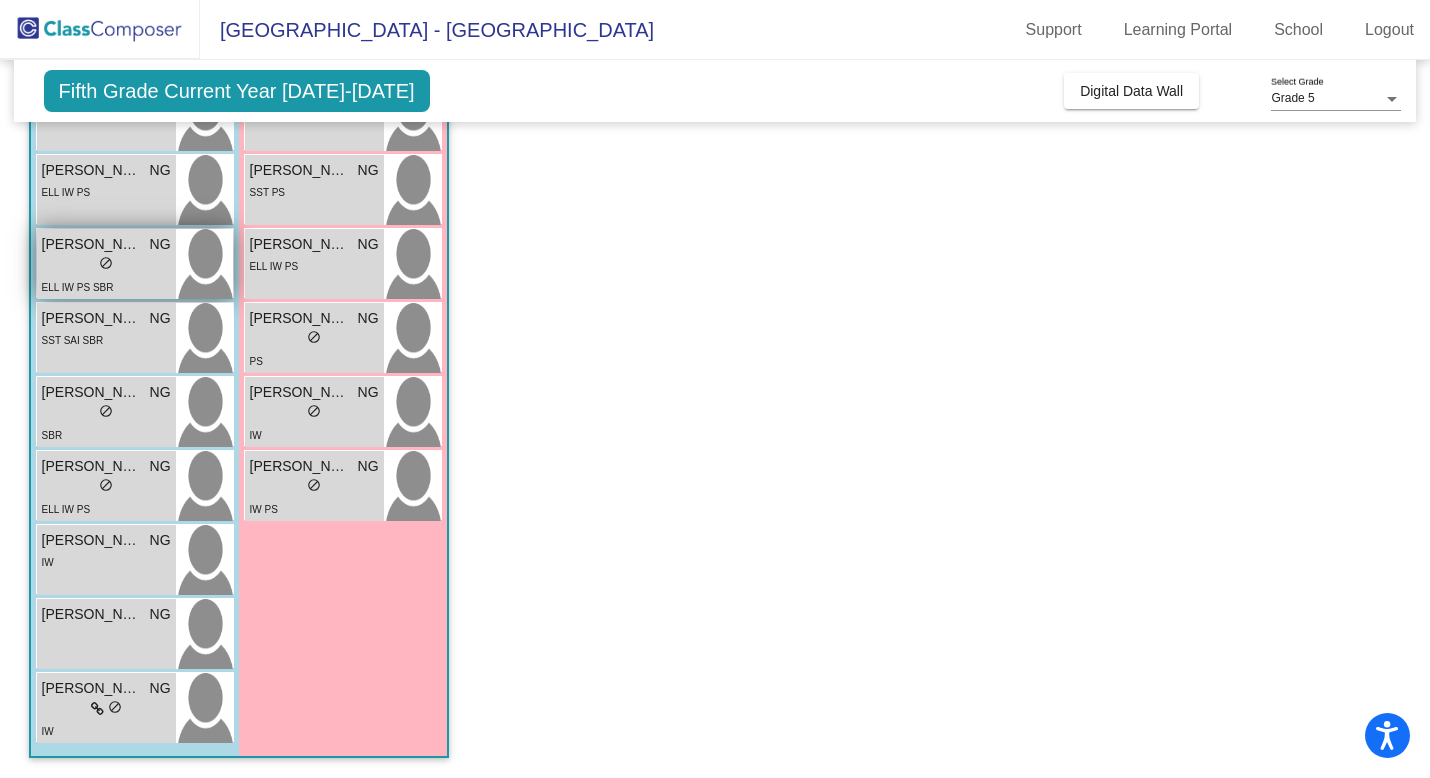 click on "ELL IW PS SBR" at bounding box center [78, 286] 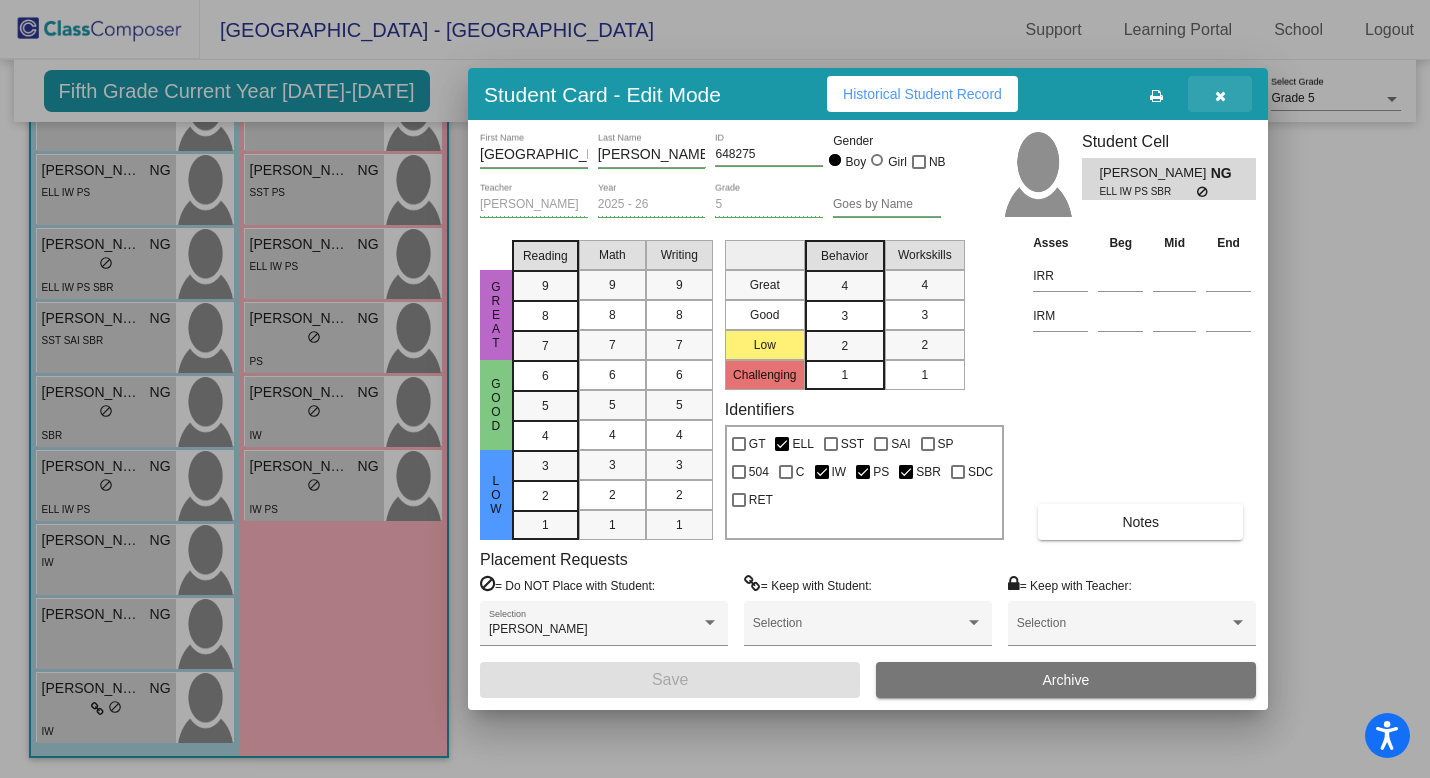 click at bounding box center [1220, 94] 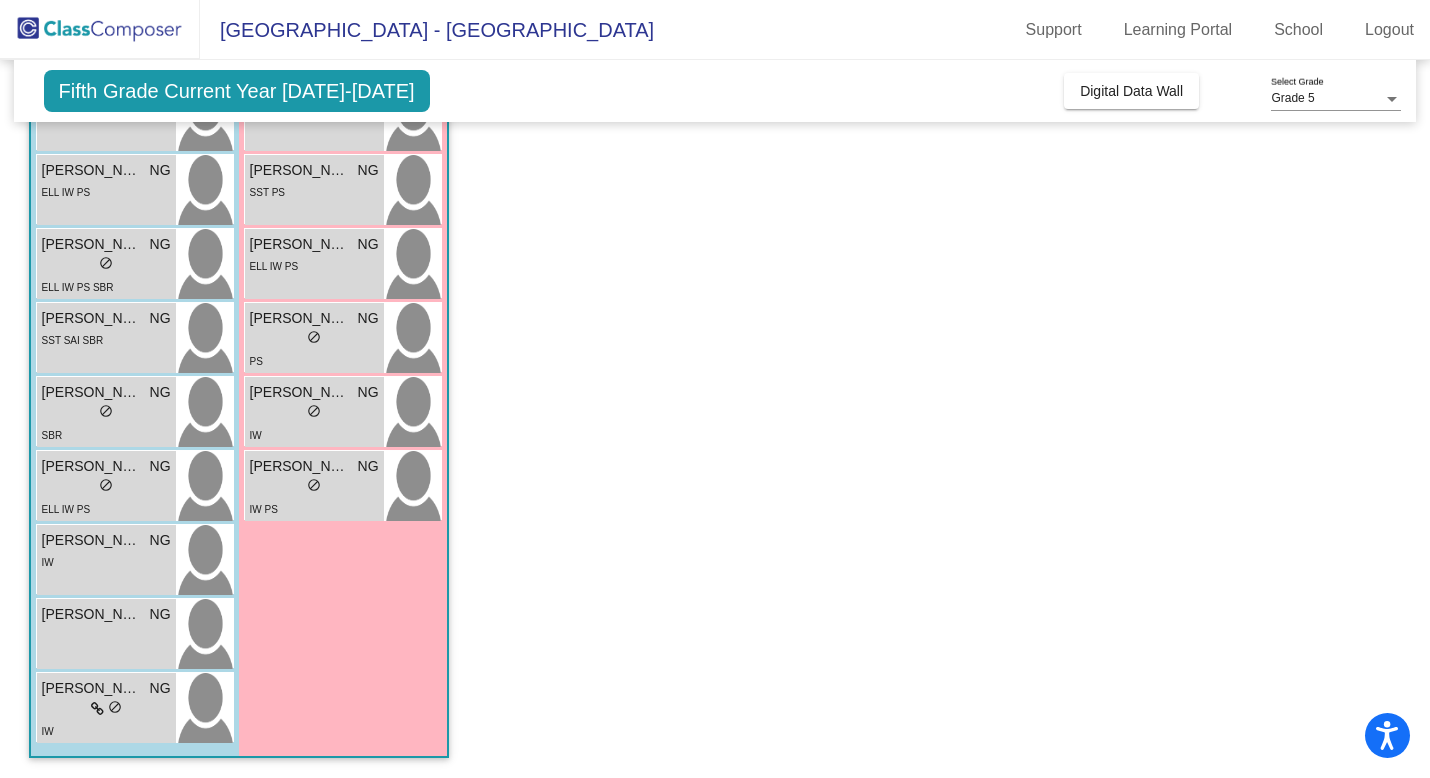scroll, scrollTop: 741, scrollLeft: 0, axis: vertical 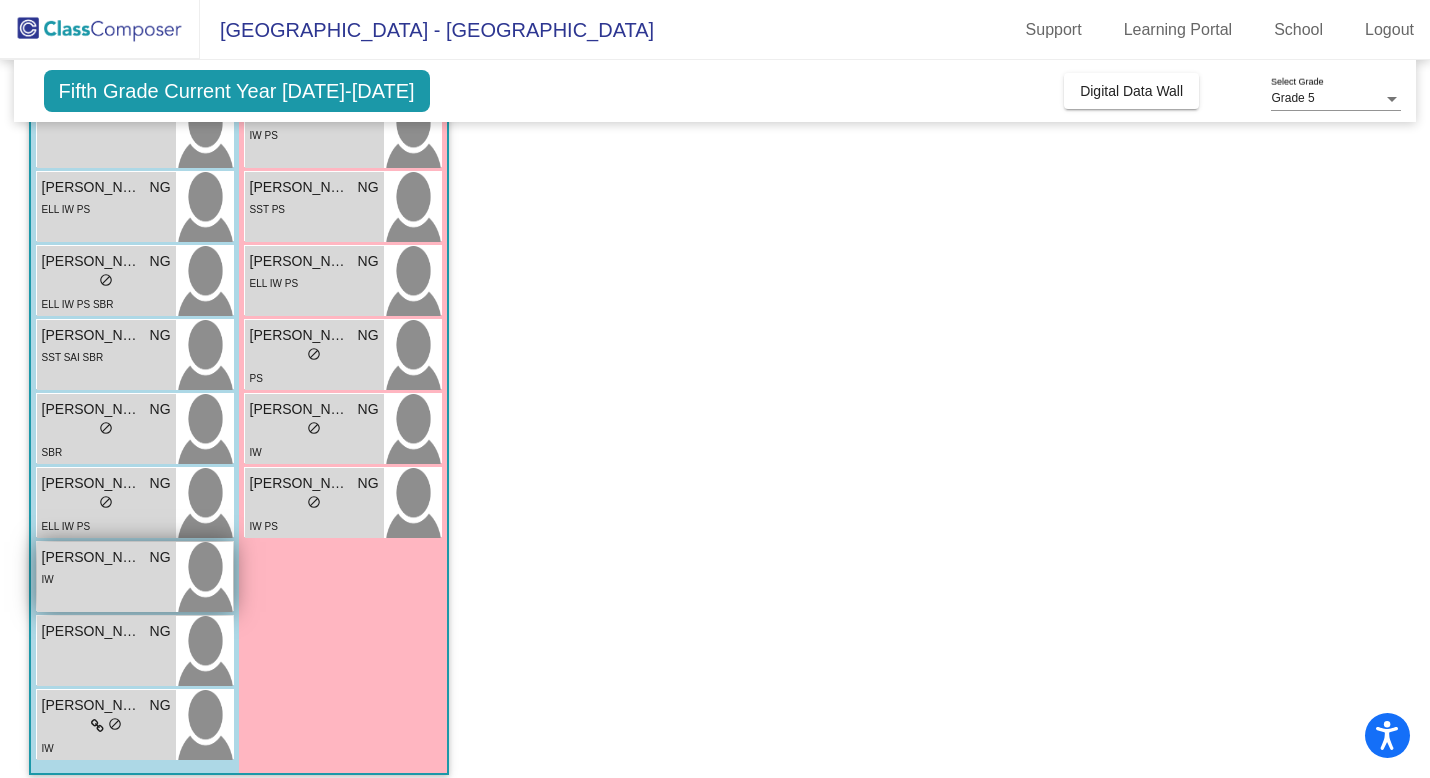 click on "[PERSON_NAME] NG" at bounding box center [106, 557] 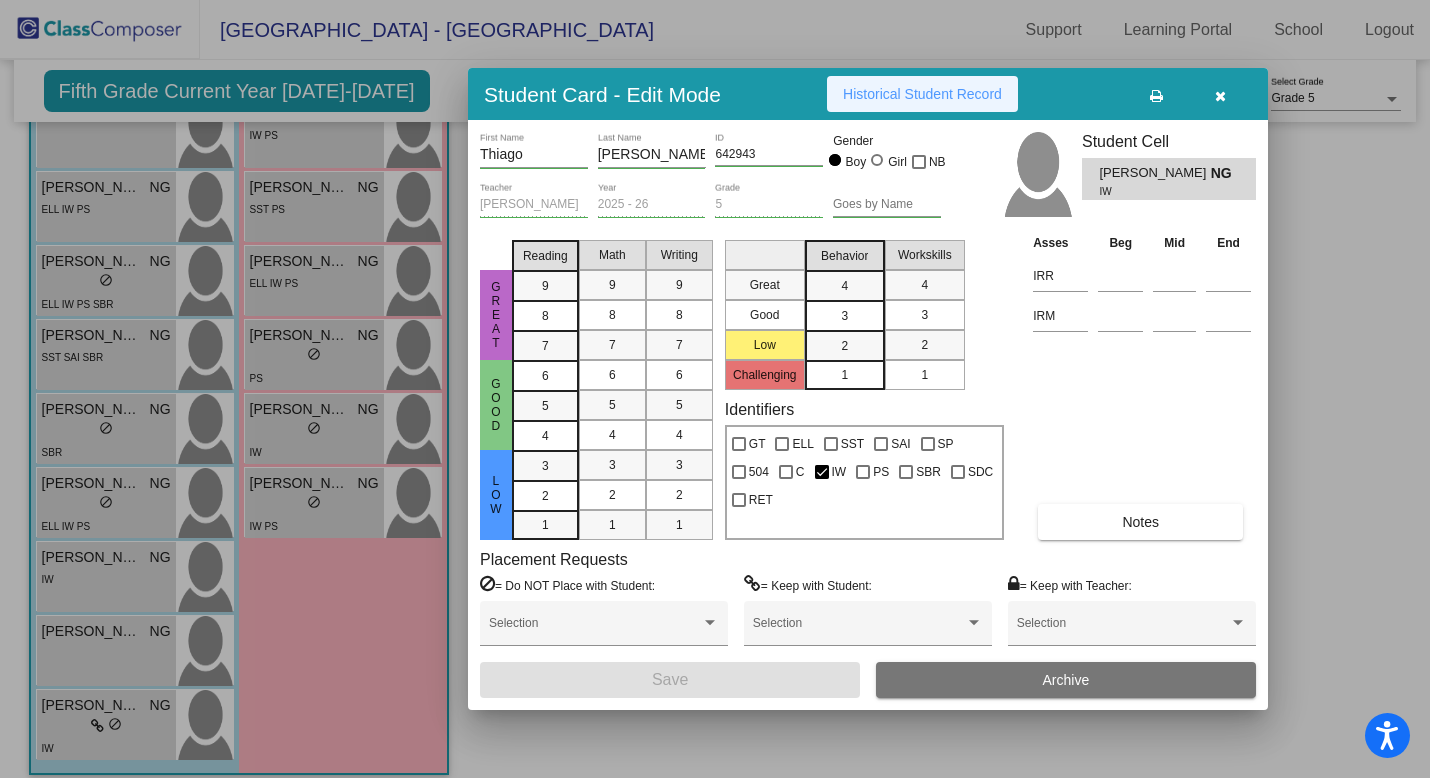 click on "Historical Student Record" at bounding box center (922, 94) 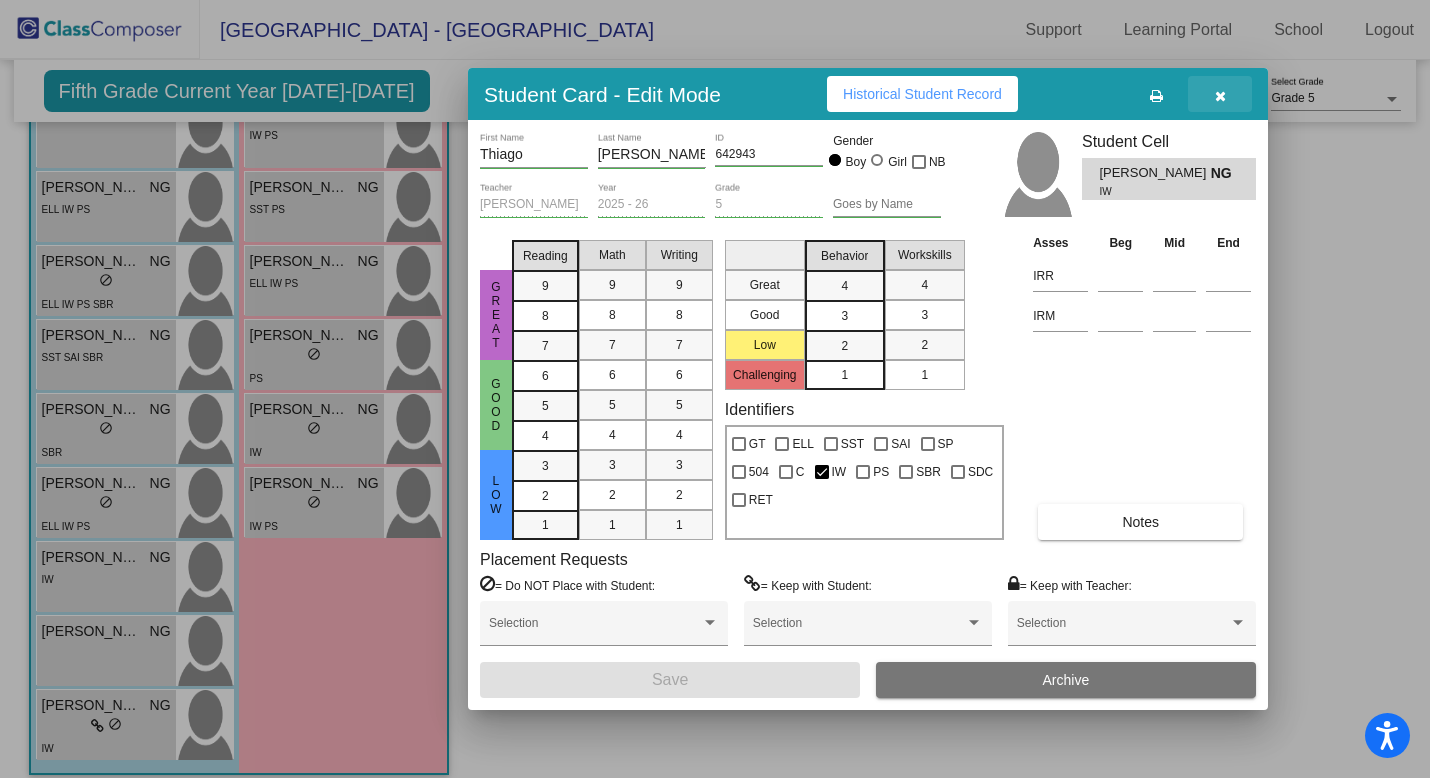 click at bounding box center (1220, 94) 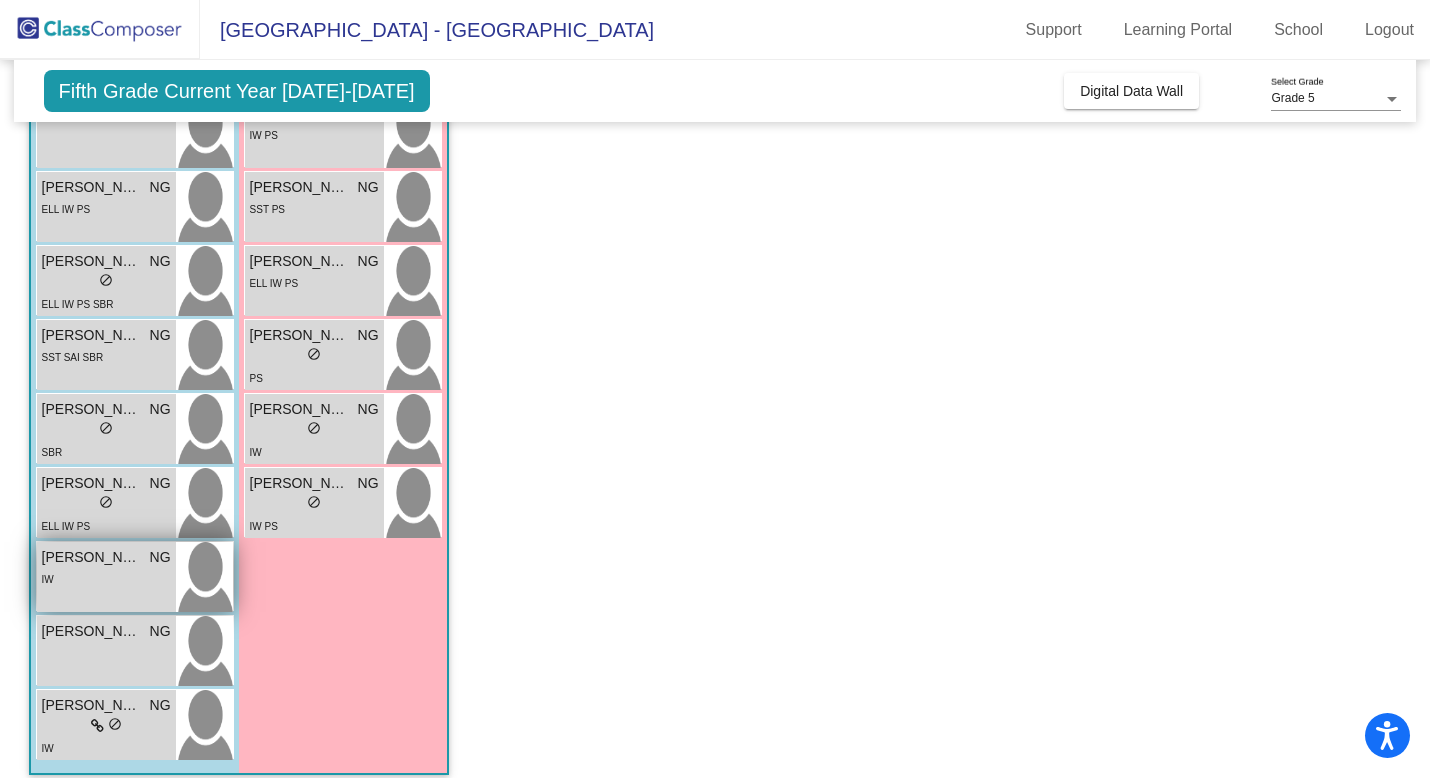 click on "IW" at bounding box center (106, 578) 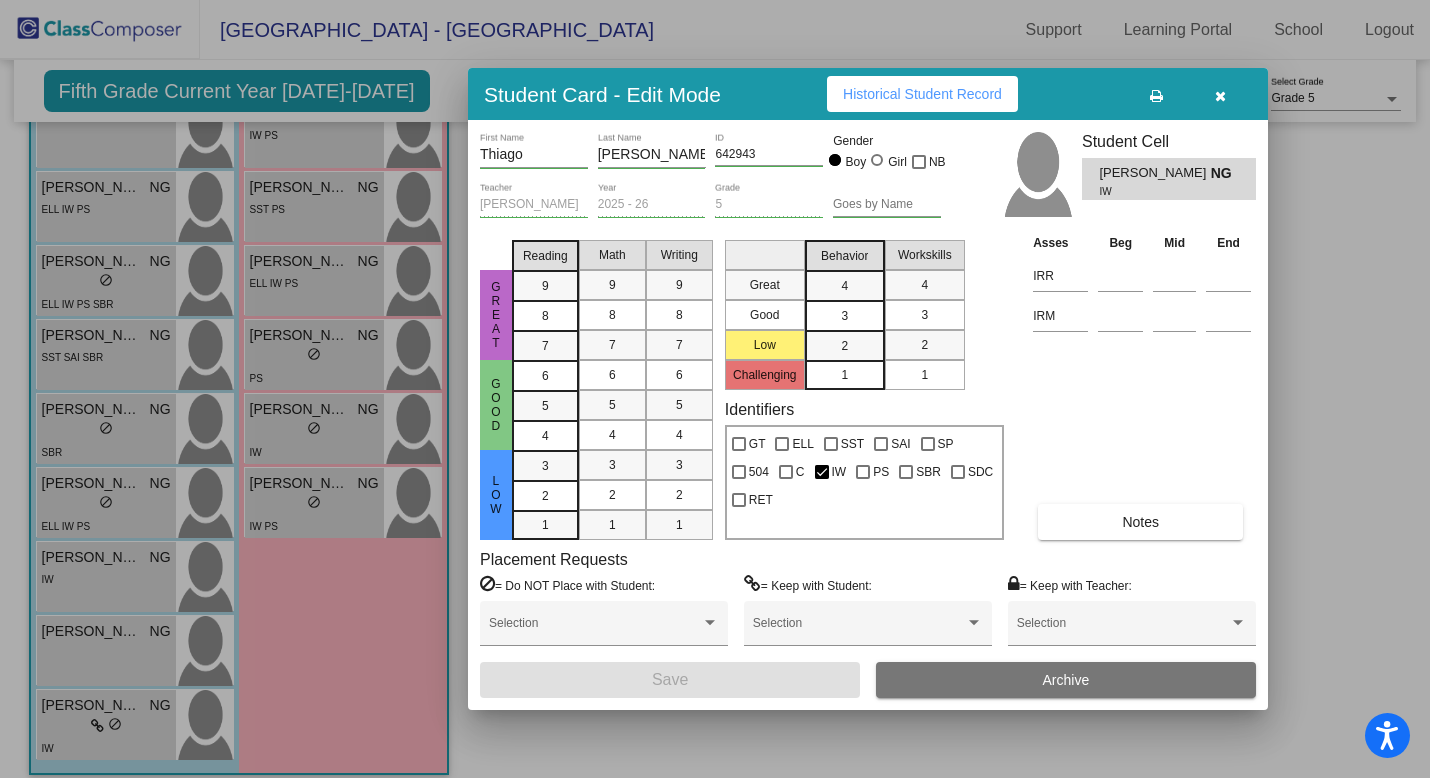 click at bounding box center (1220, 94) 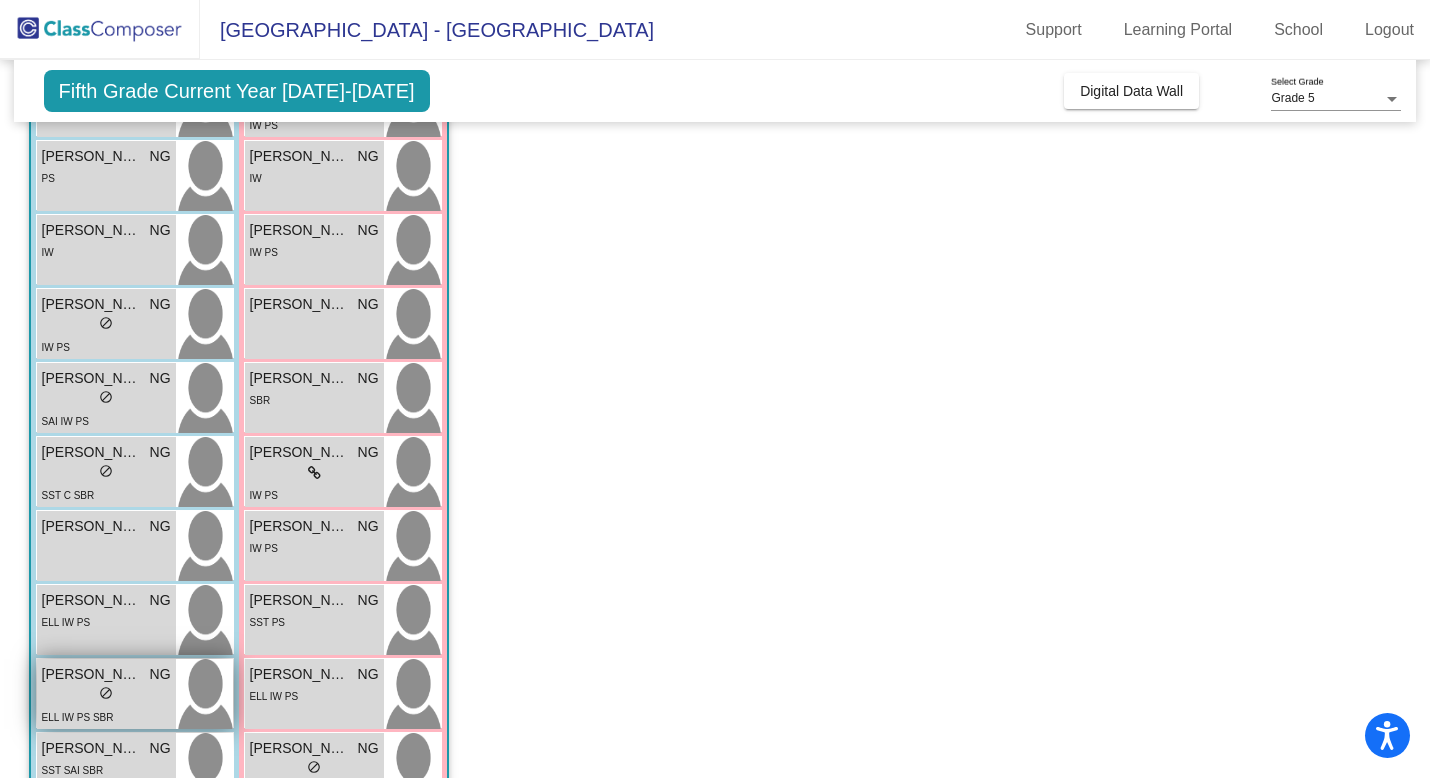 scroll, scrollTop: 303, scrollLeft: 0, axis: vertical 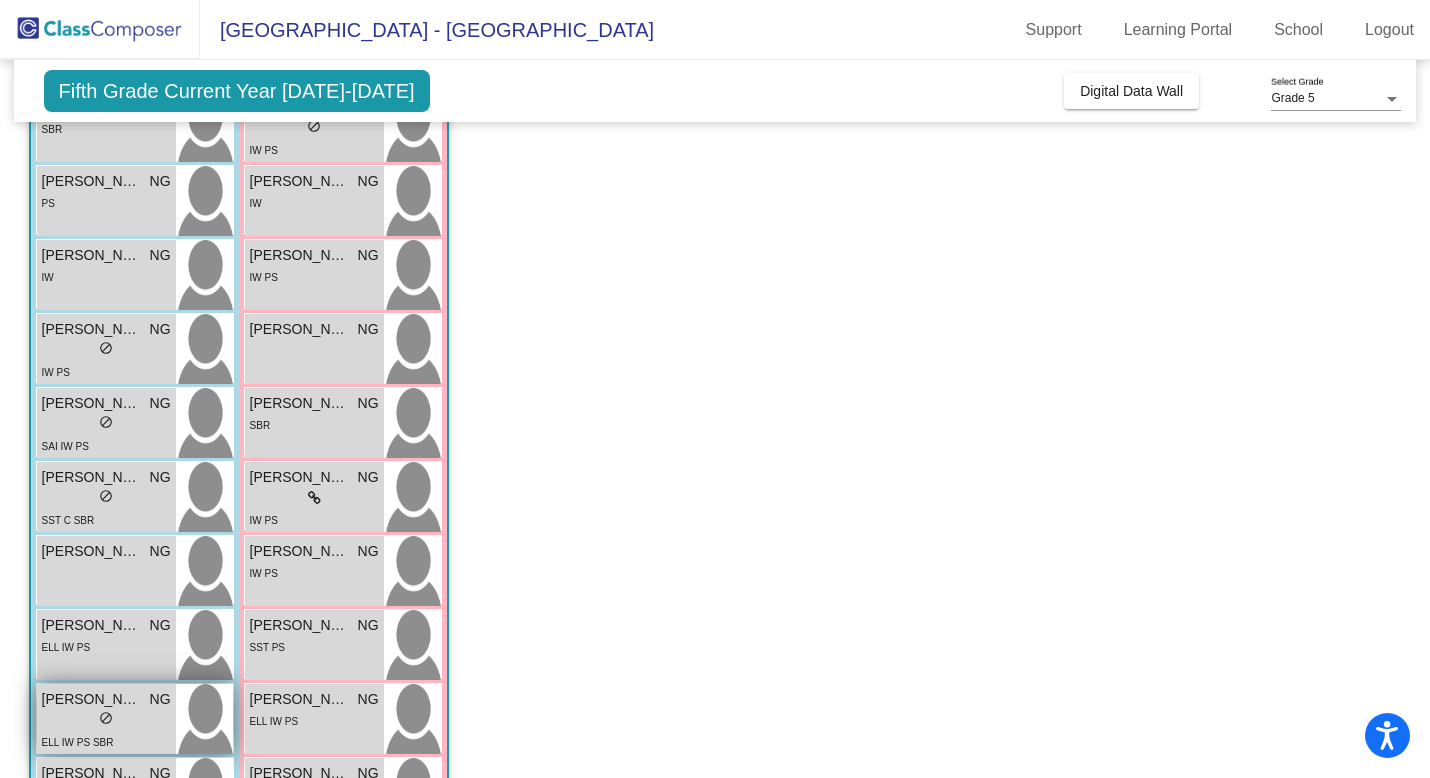 click on "IW" at bounding box center [106, 276] 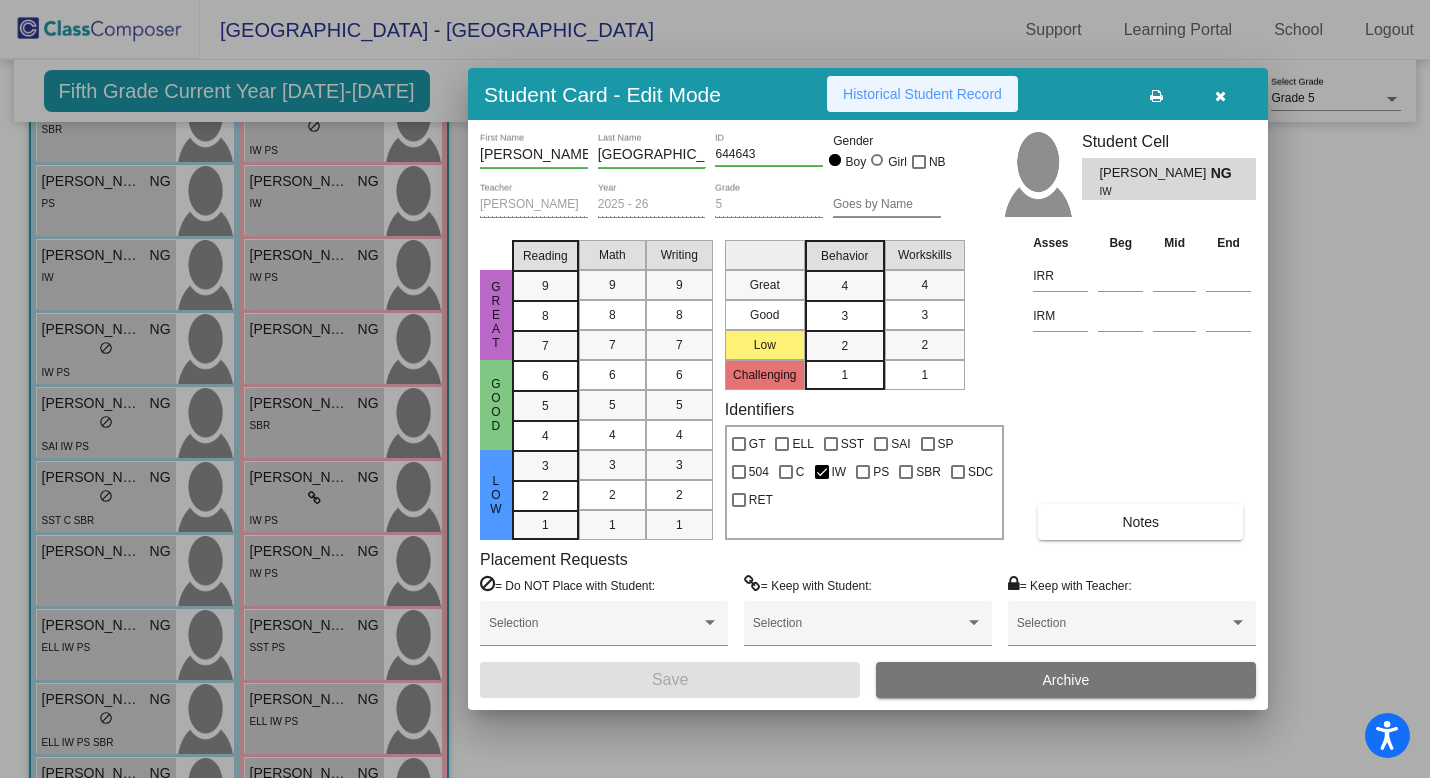 click on "Historical Student Record" at bounding box center [922, 94] 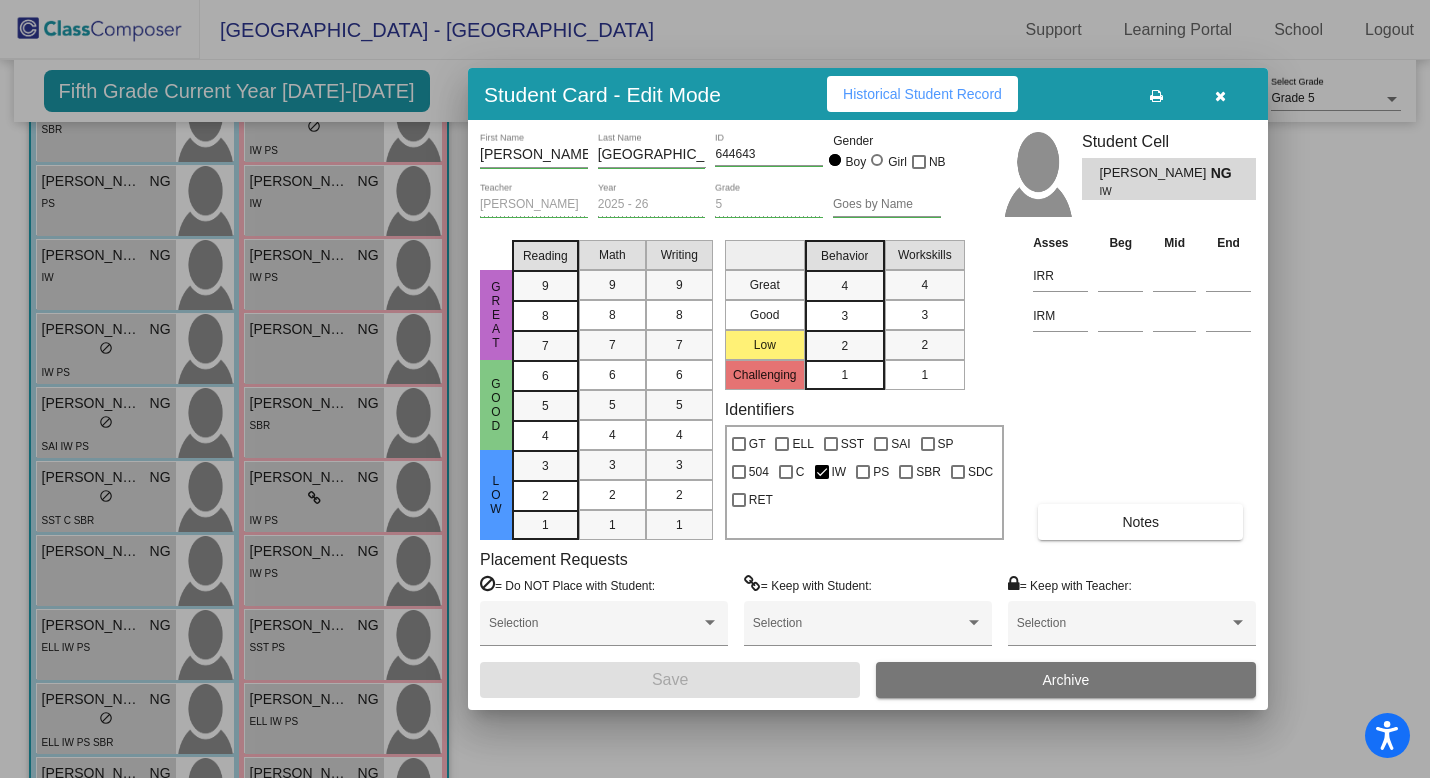 click at bounding box center [1220, 94] 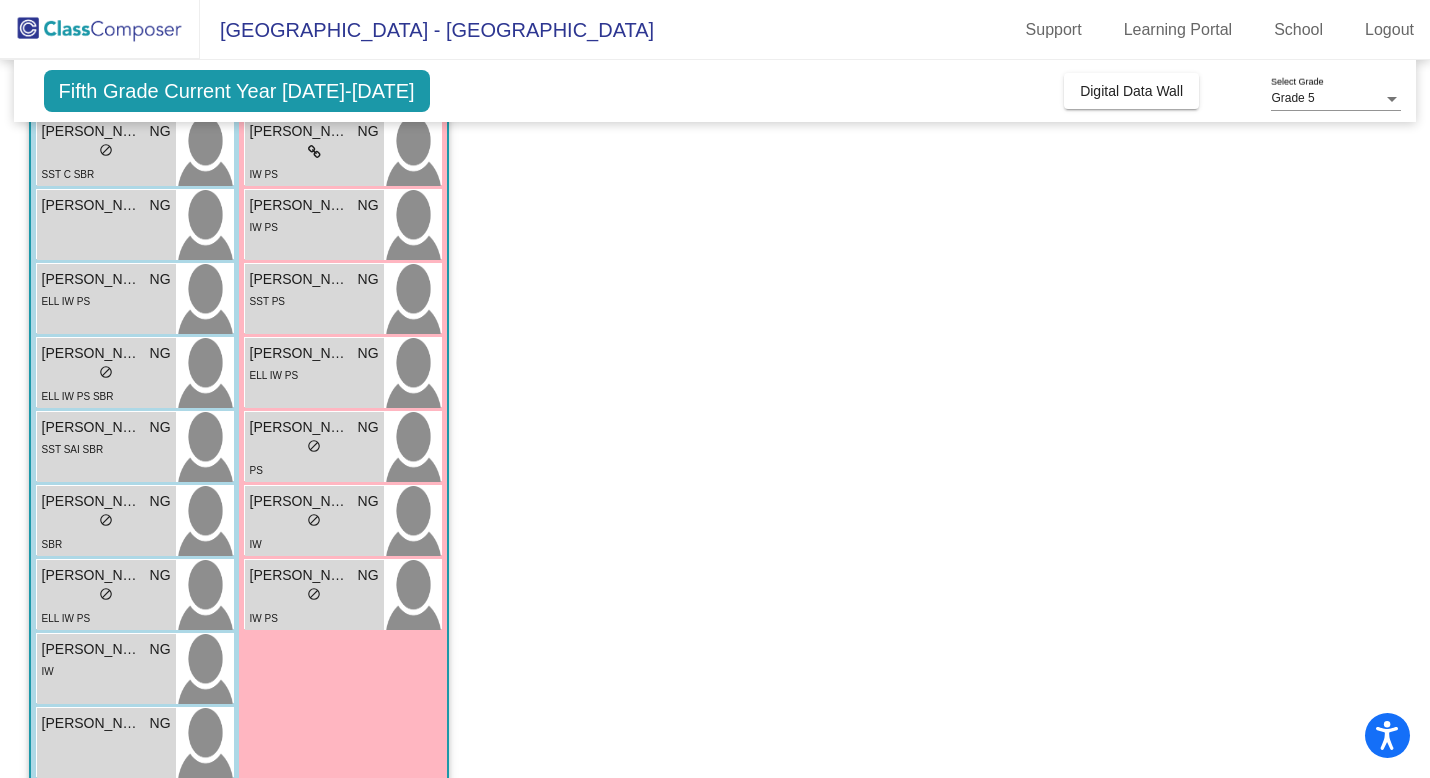 scroll, scrollTop: 758, scrollLeft: 0, axis: vertical 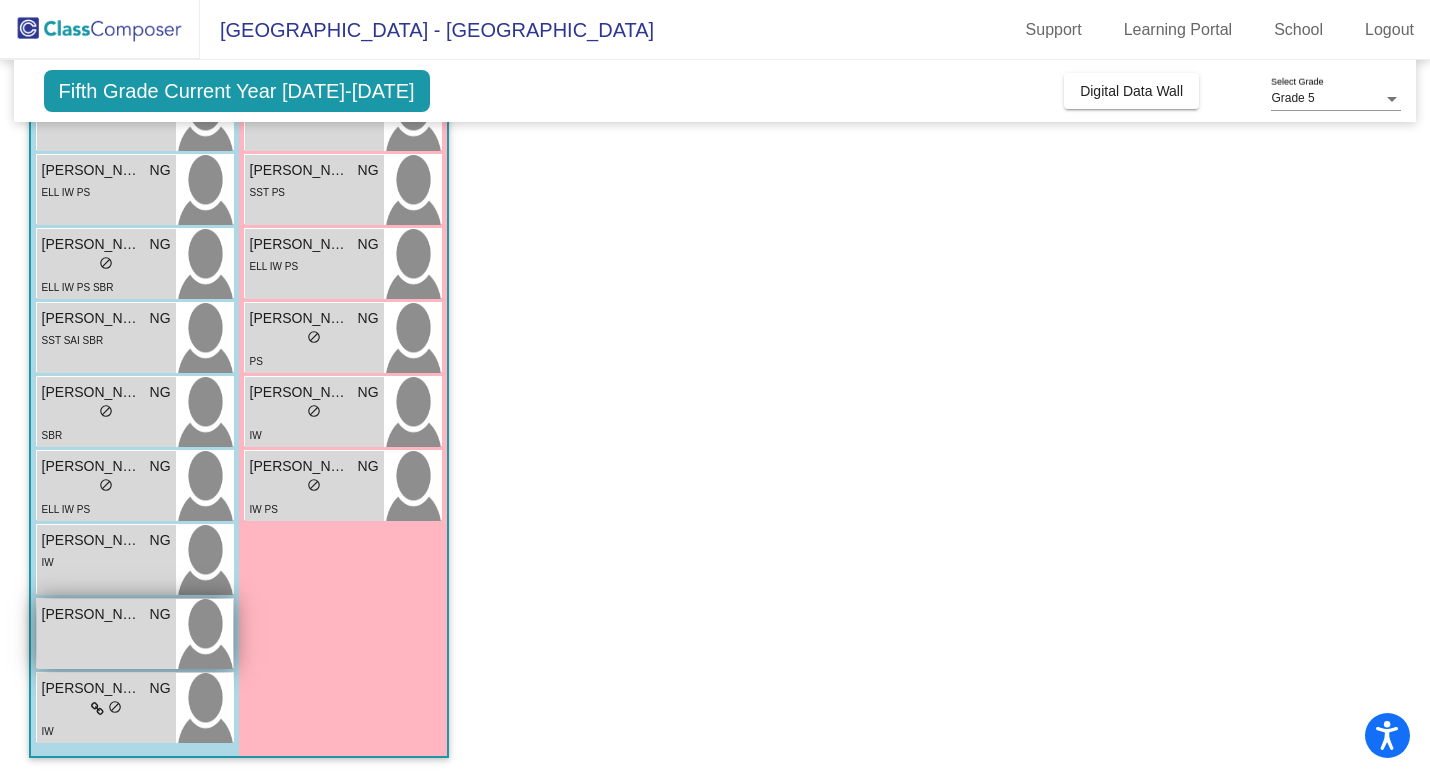 click on "[PERSON_NAME] NG lock do_not_disturb_alt" at bounding box center (106, 634) 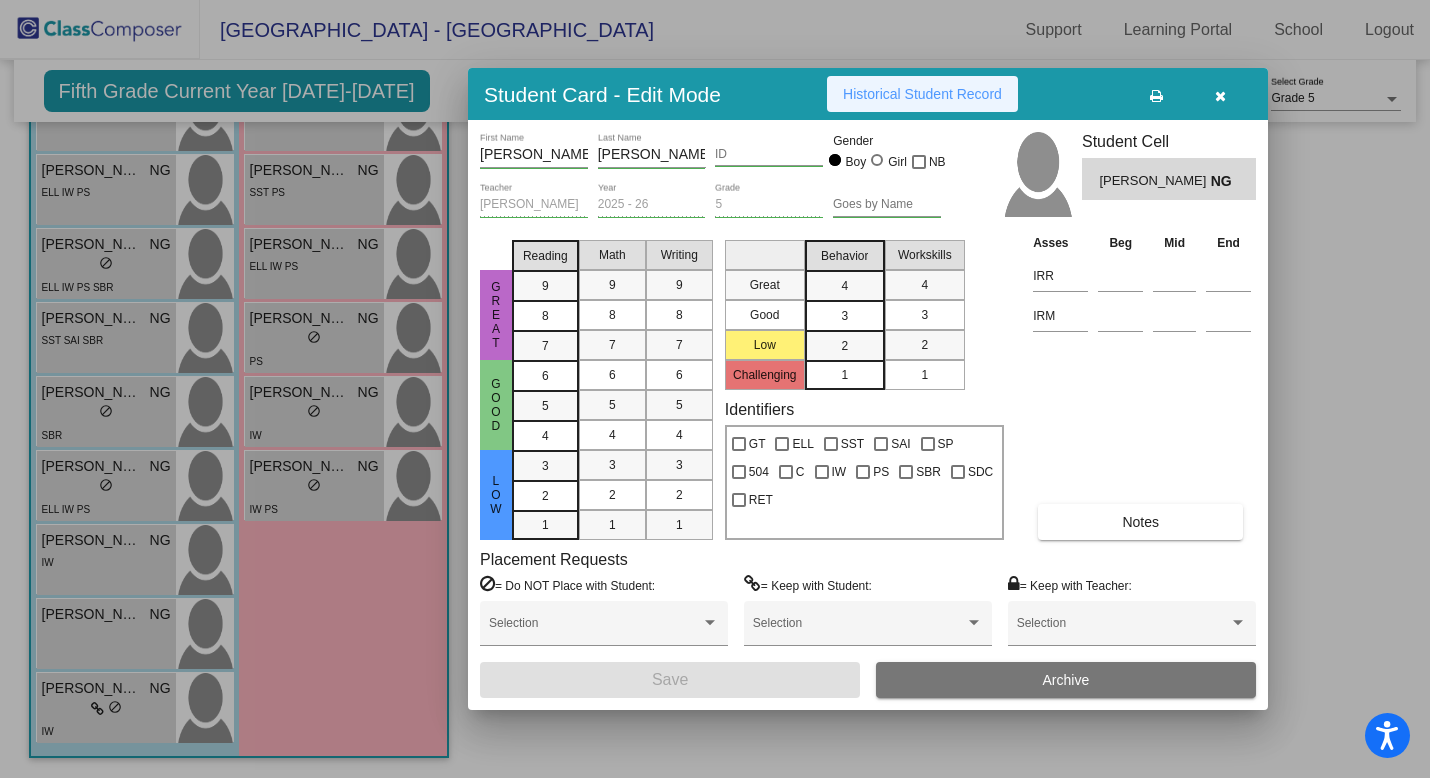 click on "Historical Student Record" at bounding box center [922, 94] 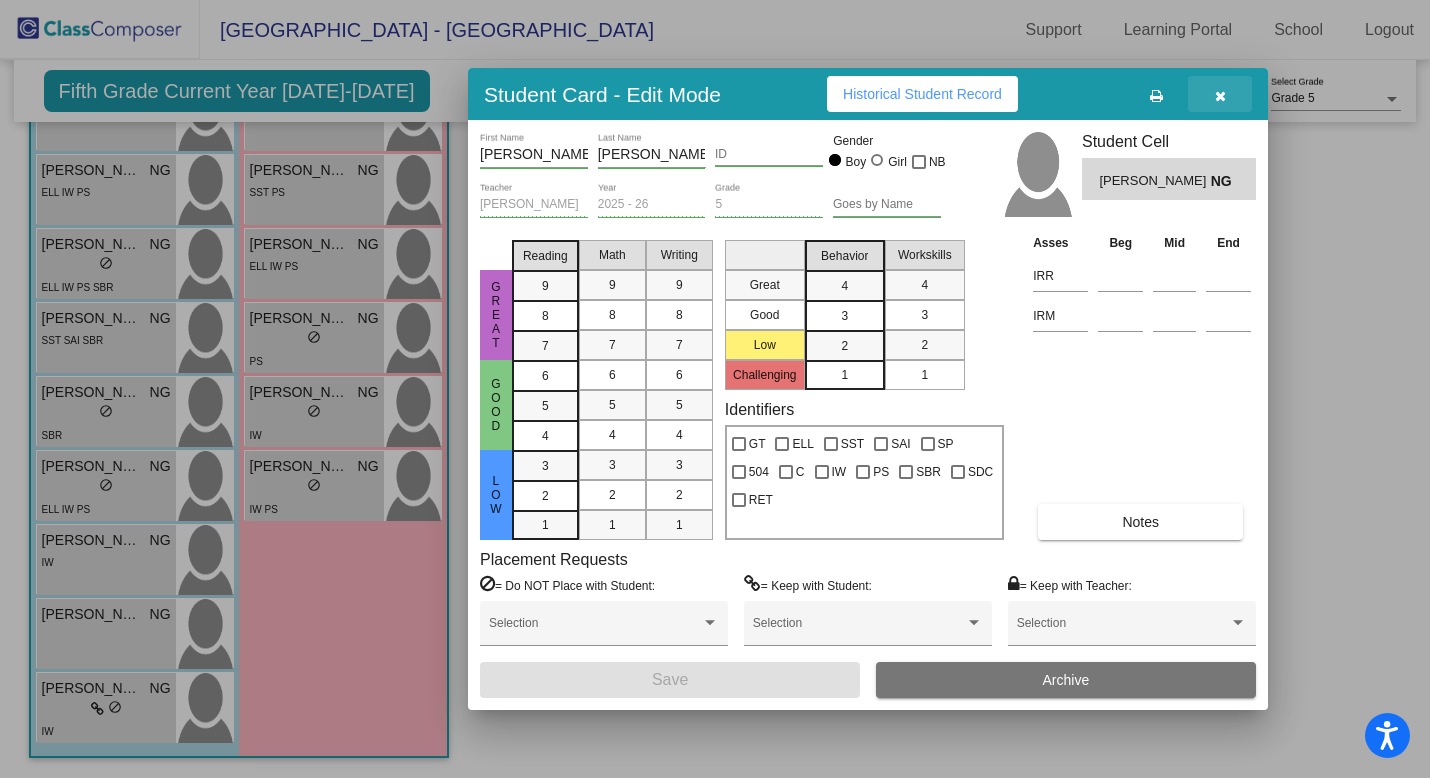 click at bounding box center [1220, 96] 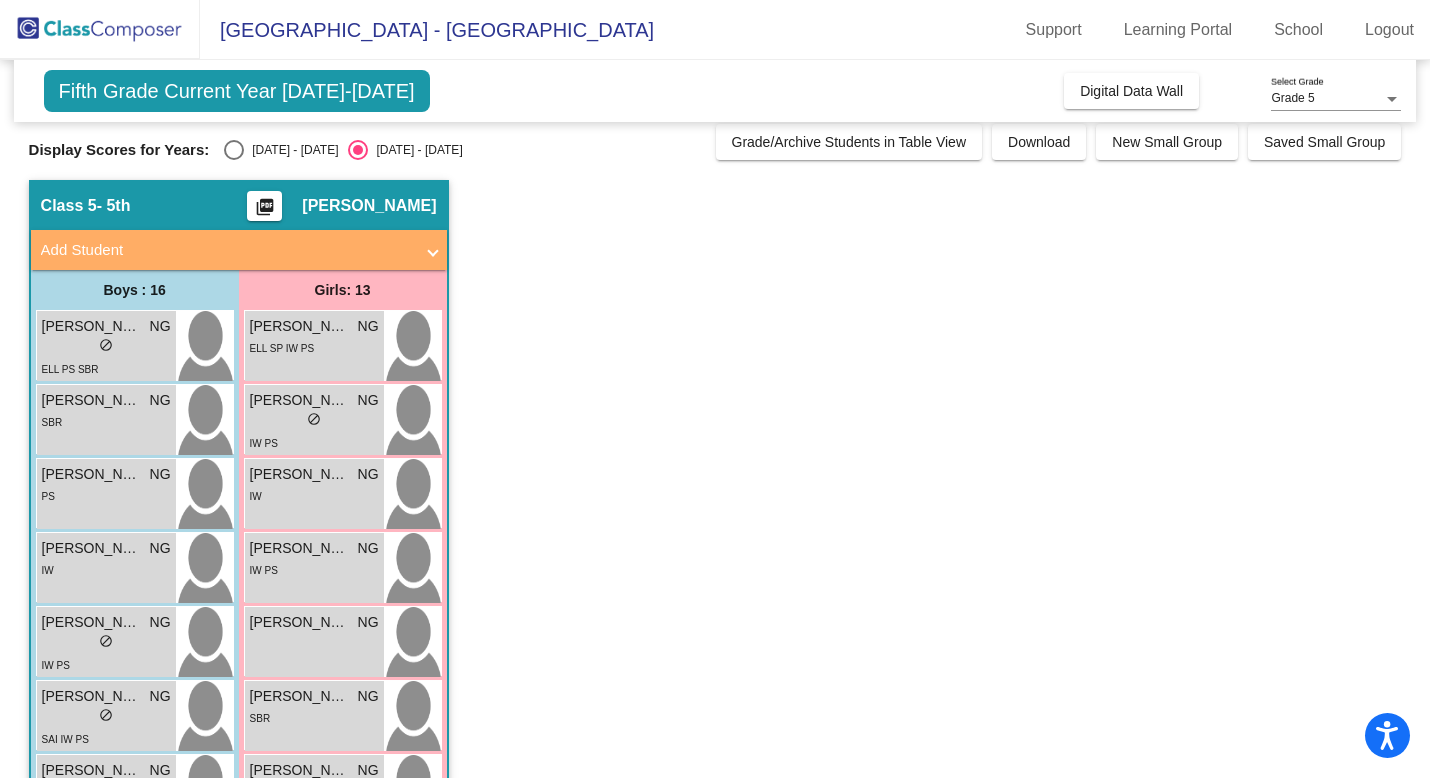 scroll, scrollTop: 5, scrollLeft: 0, axis: vertical 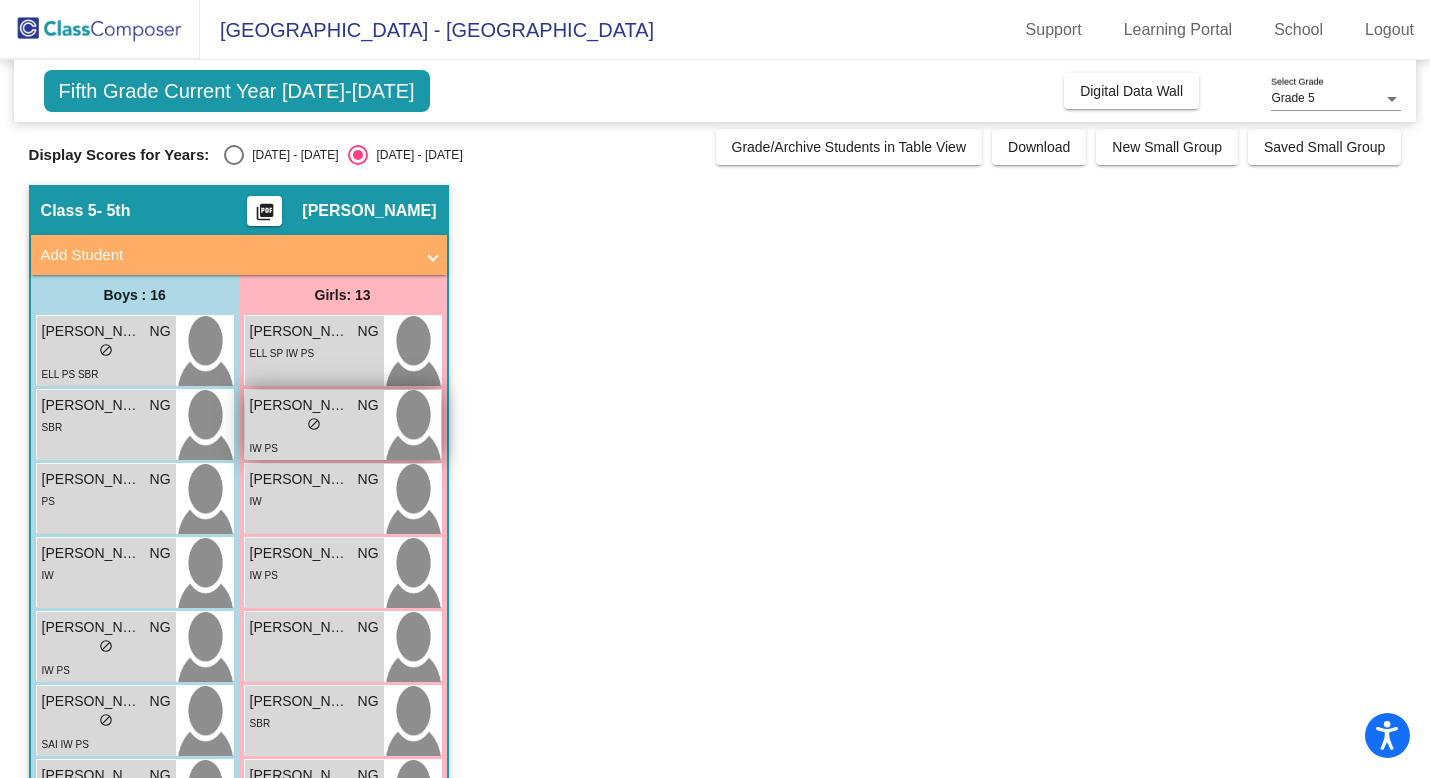 click on "do_not_disturb_alt" at bounding box center (314, 424) 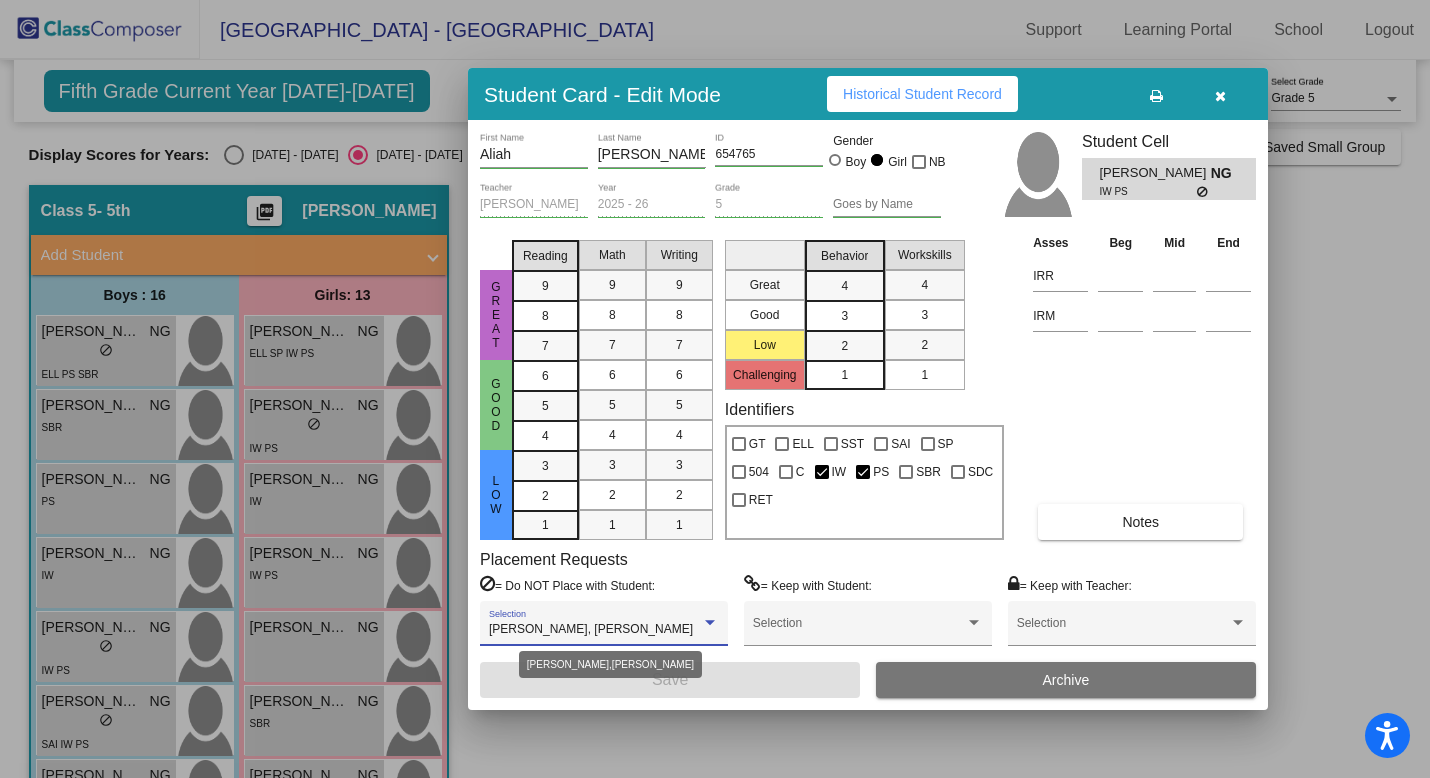 click at bounding box center (710, 623) 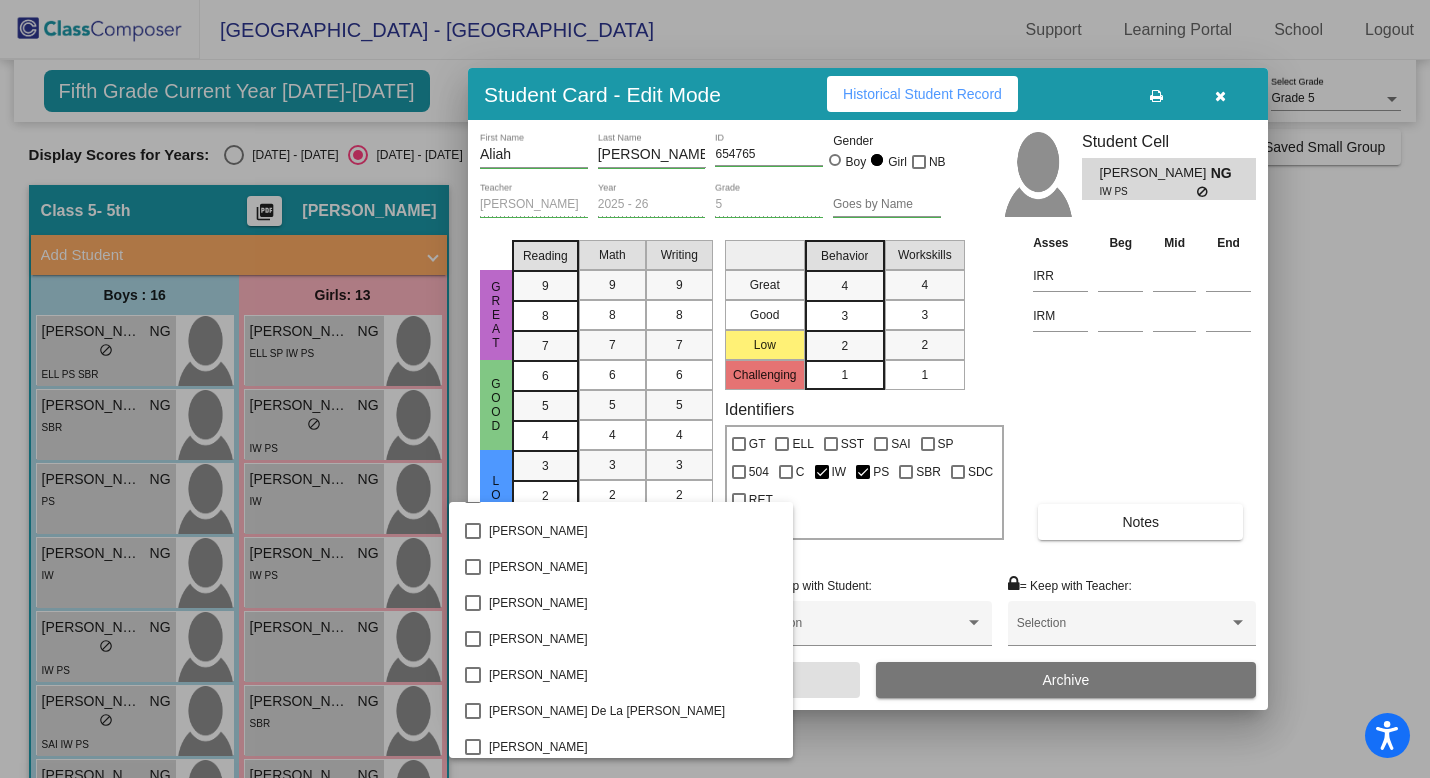 scroll, scrollTop: 4856, scrollLeft: 0, axis: vertical 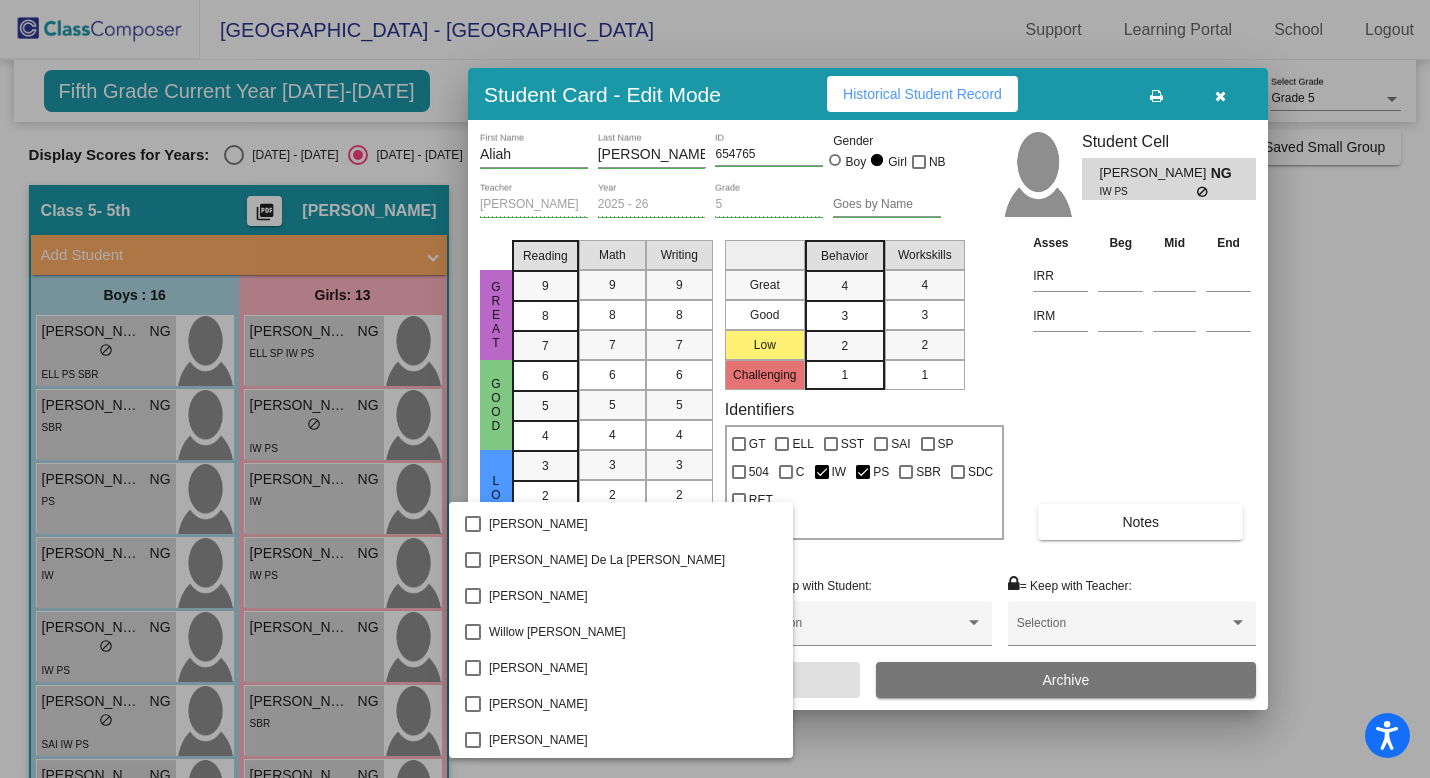 click at bounding box center (715, 389) 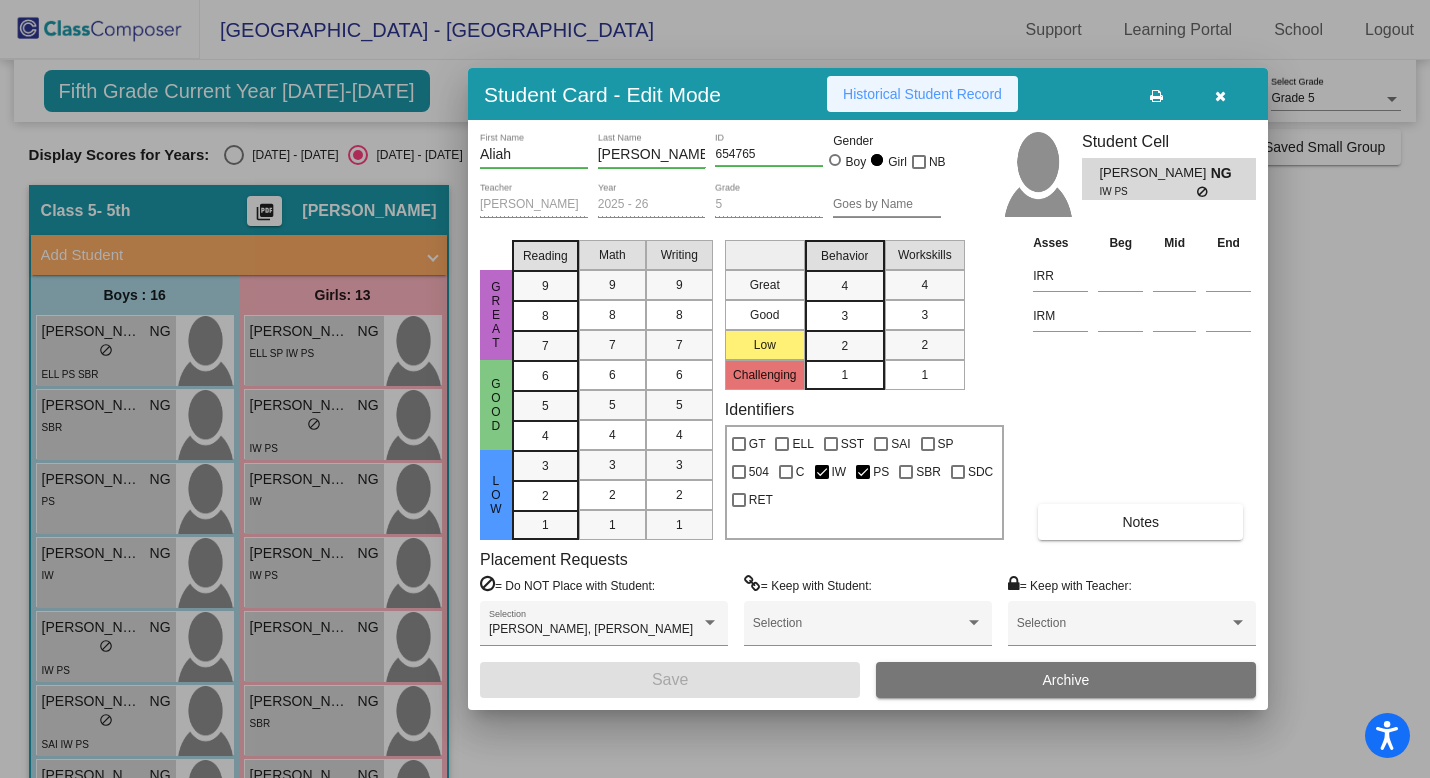 click on "Historical Student Record" at bounding box center (922, 94) 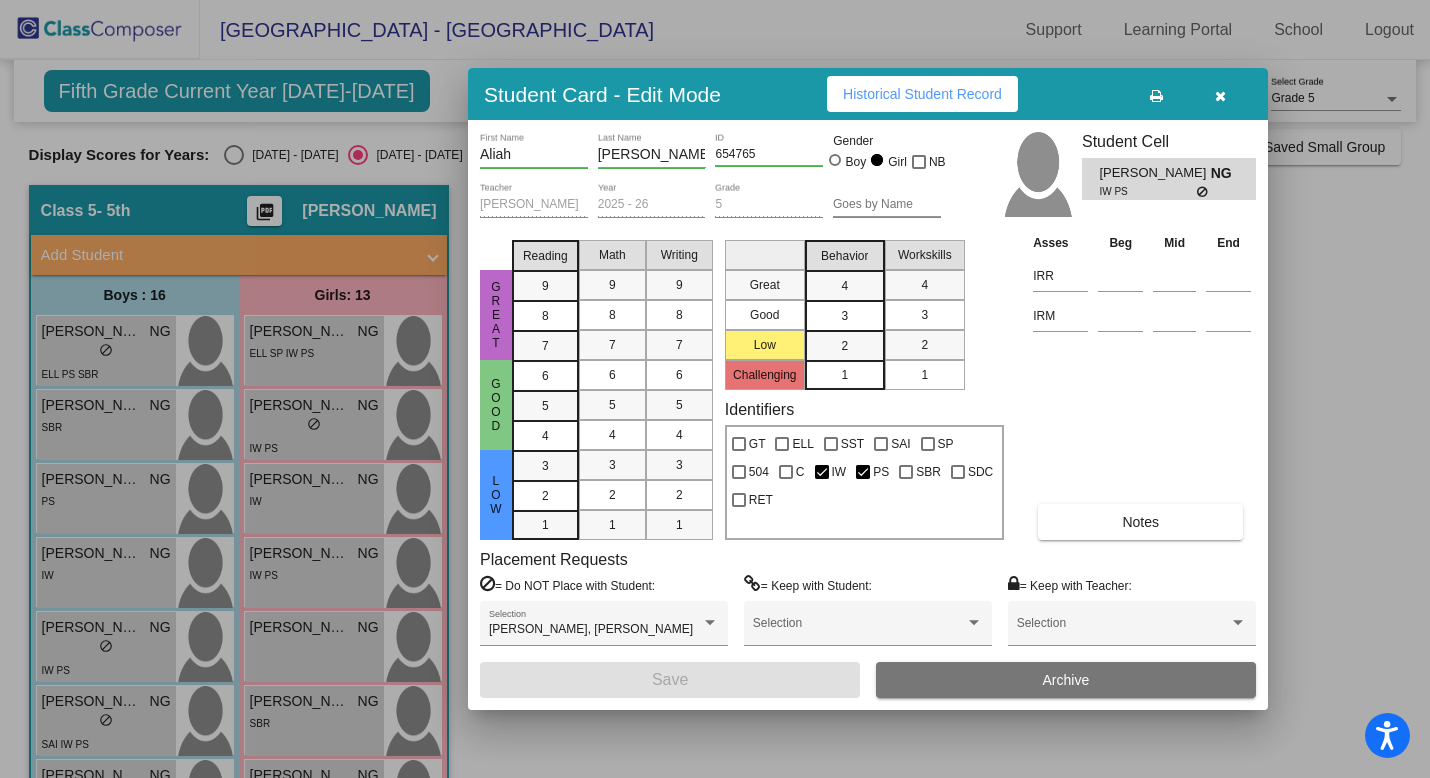 click at bounding box center (1220, 96) 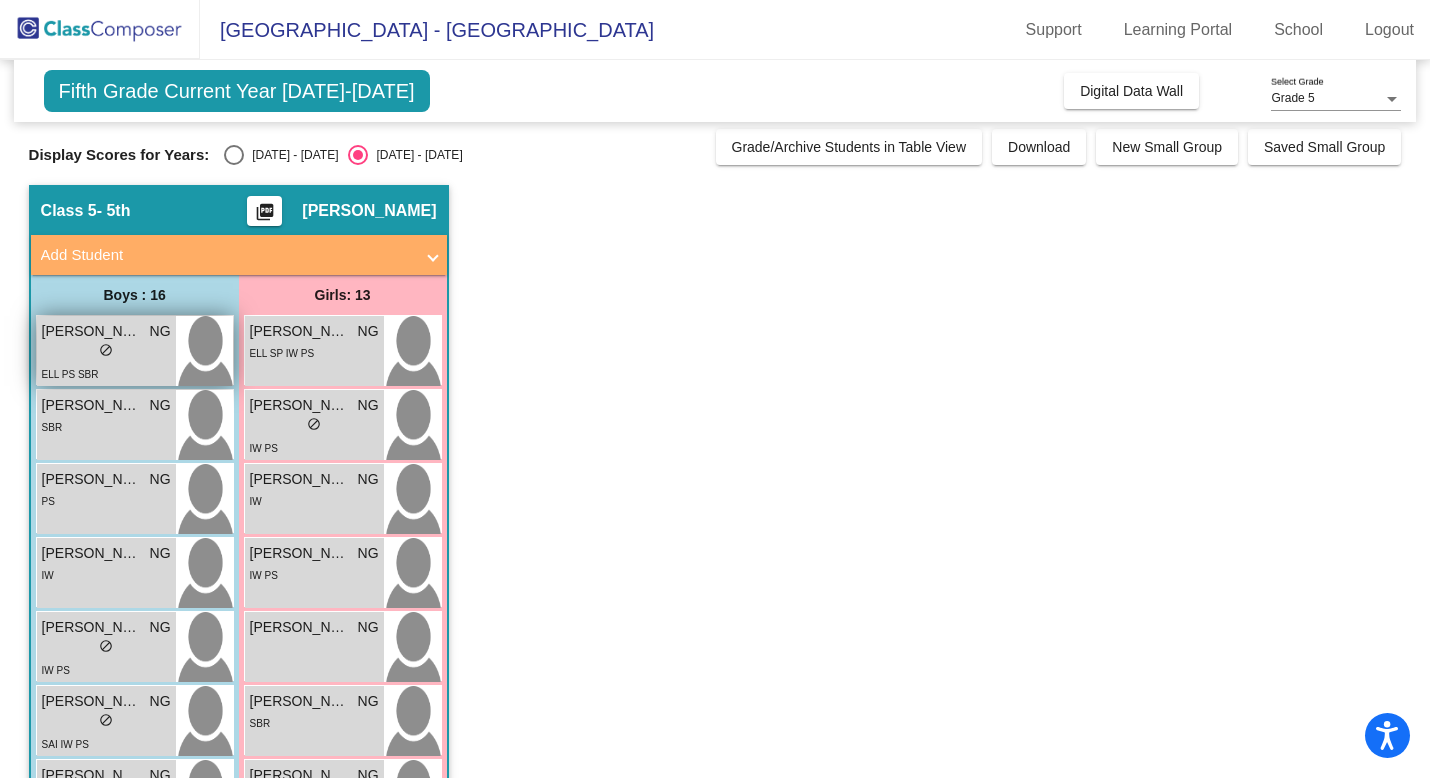 click on "ELL PS SBR" at bounding box center (106, 373) 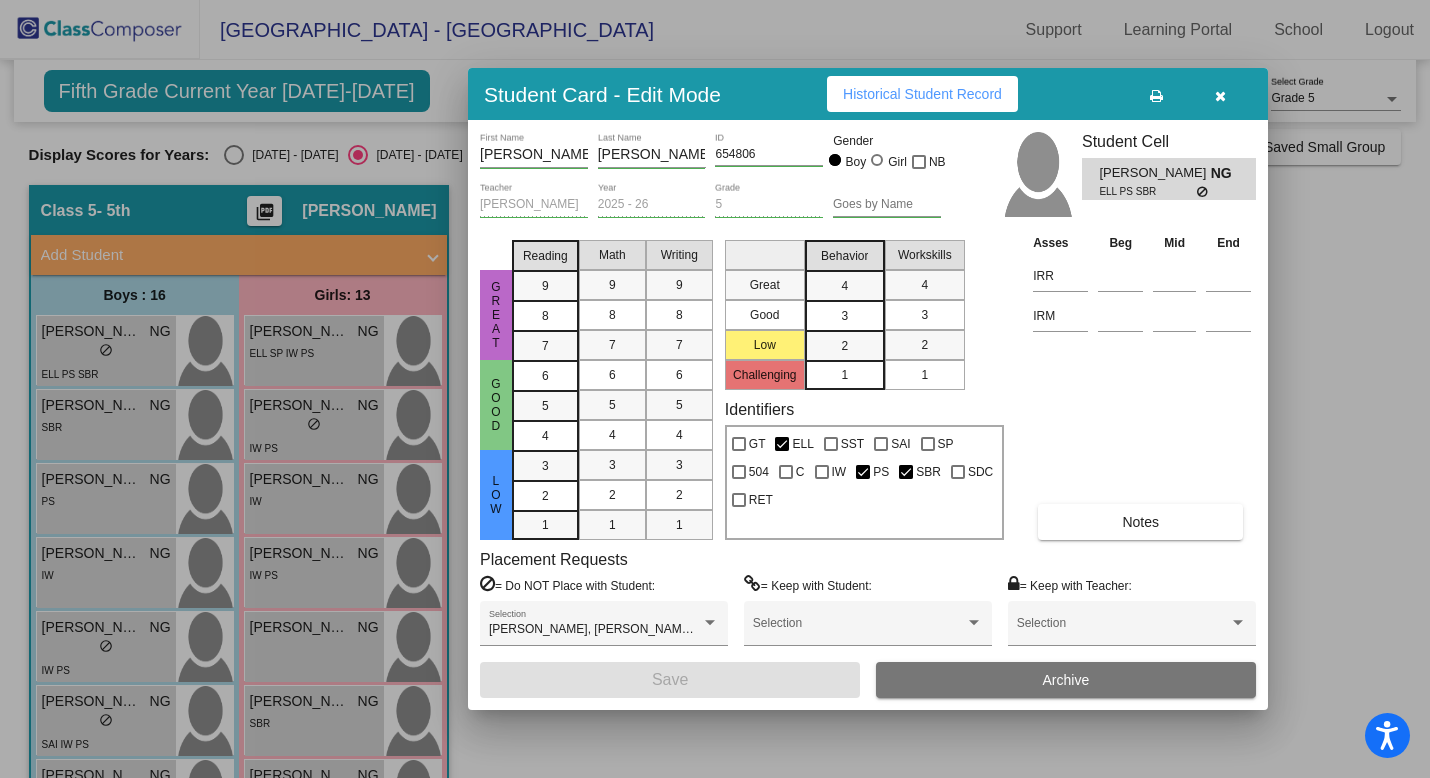click on "Notes" at bounding box center [1140, 522] 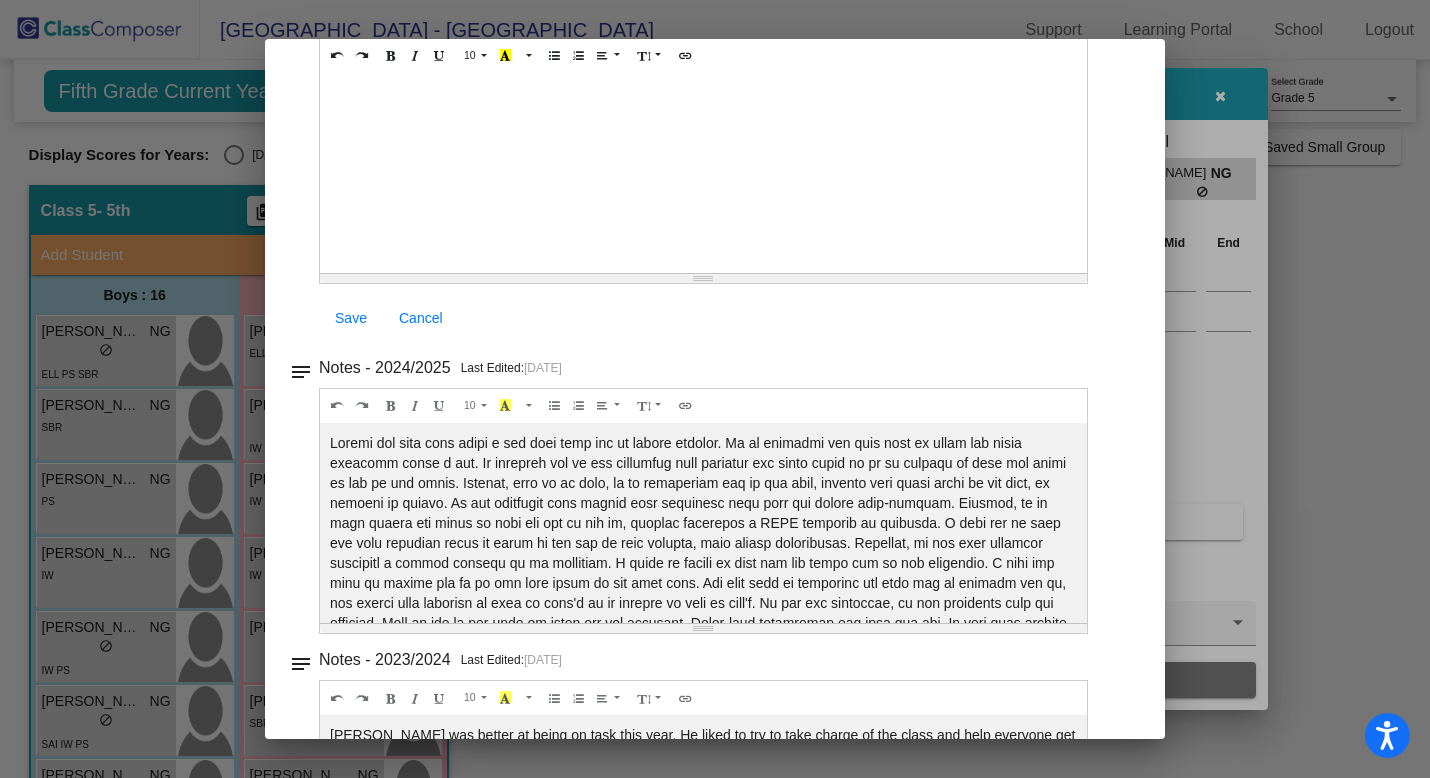 scroll, scrollTop: 185, scrollLeft: 0, axis: vertical 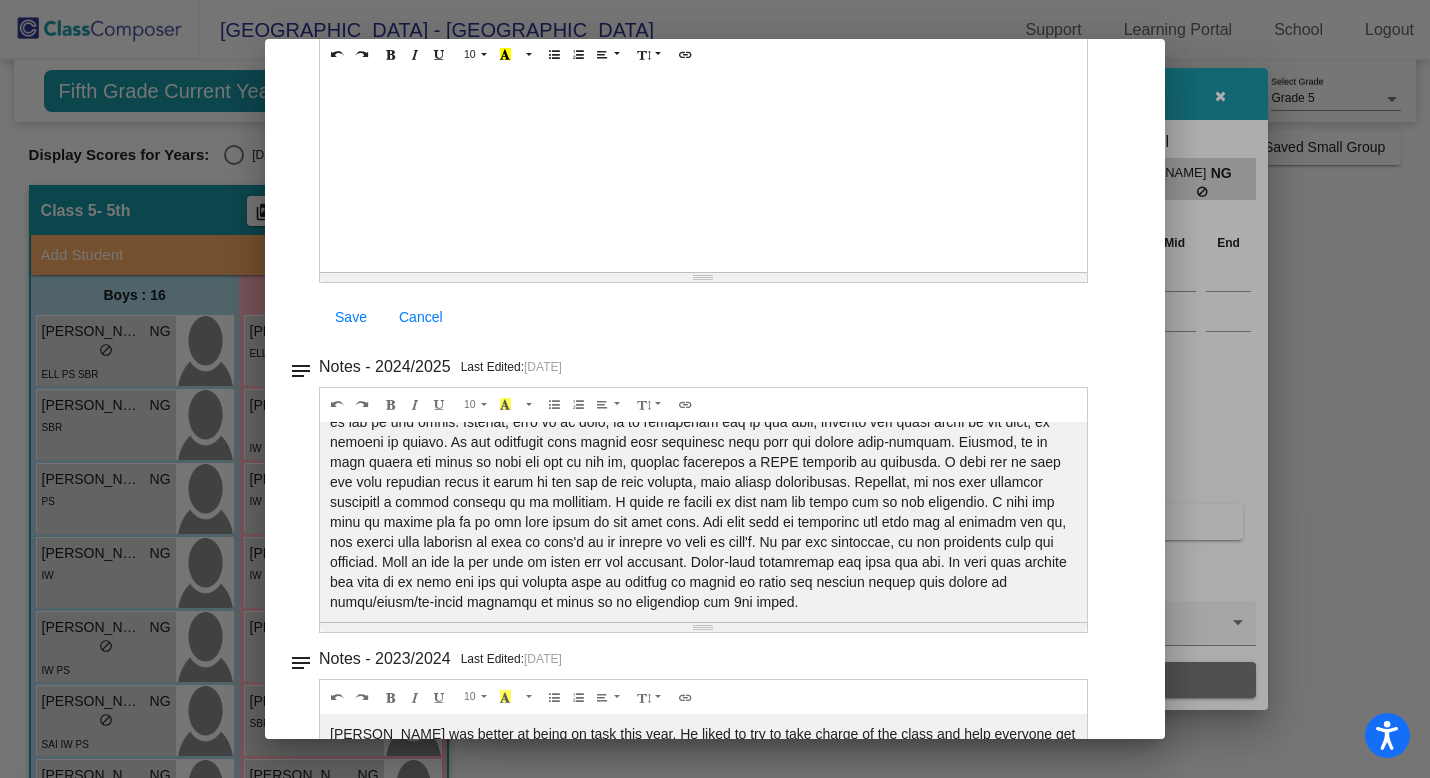 click at bounding box center [715, 389] 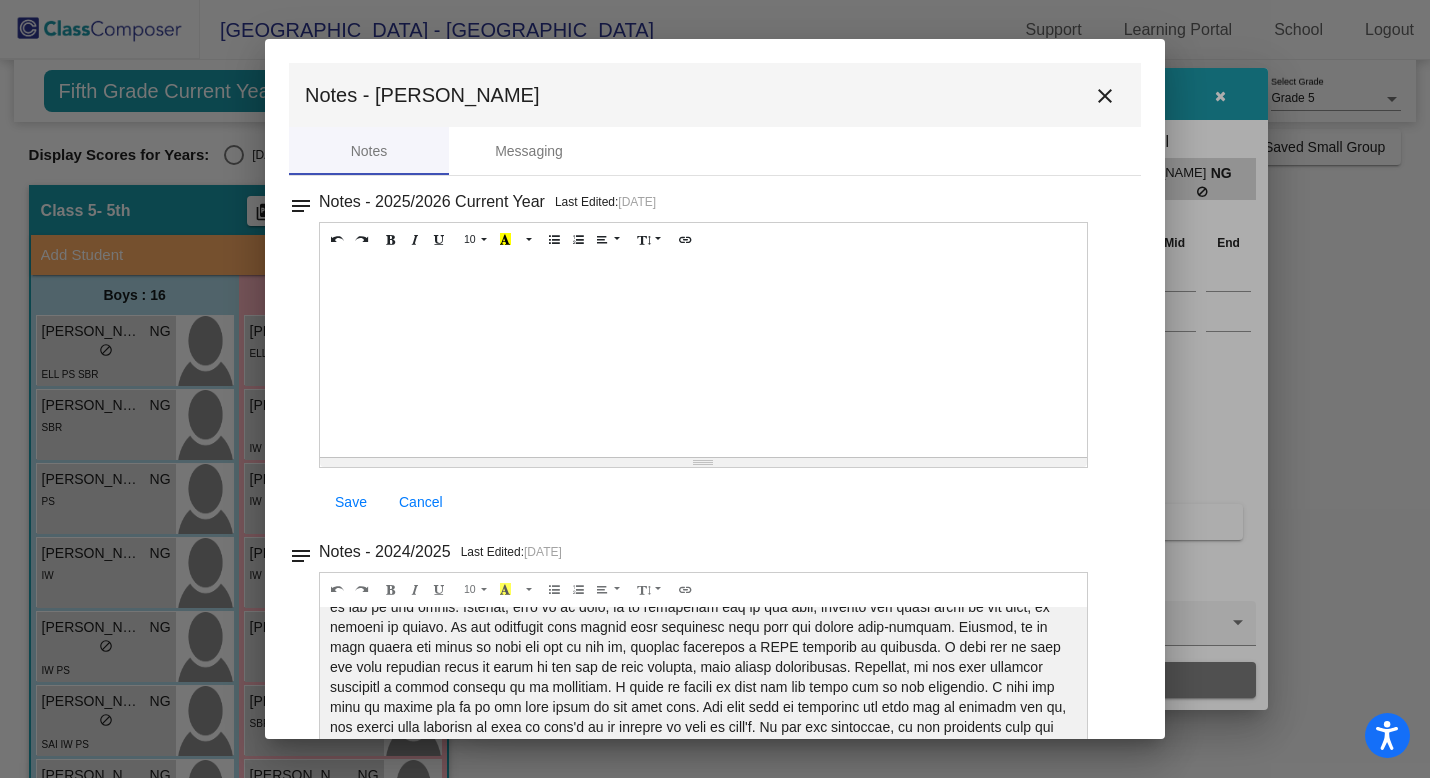 click at bounding box center (715, 389) 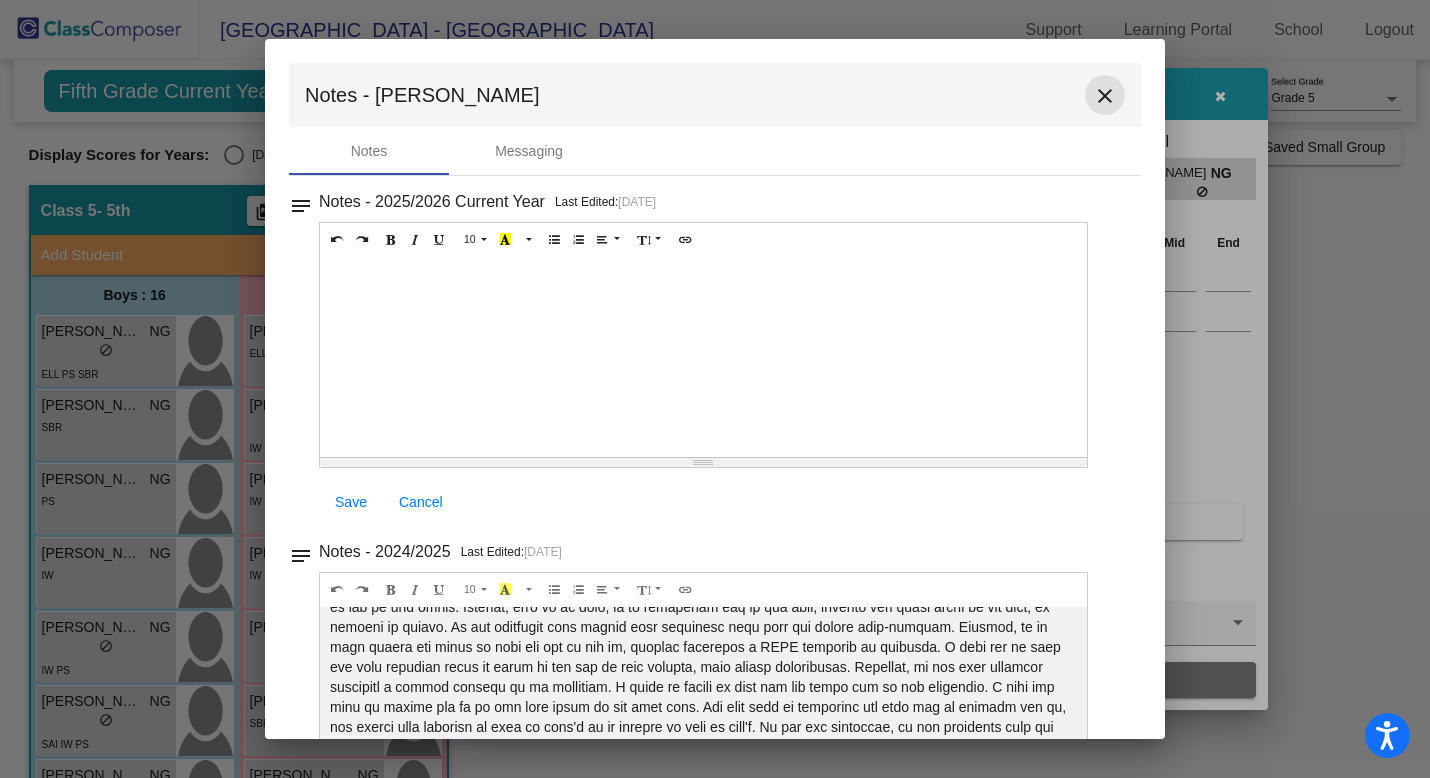 click on "close" at bounding box center [1105, 96] 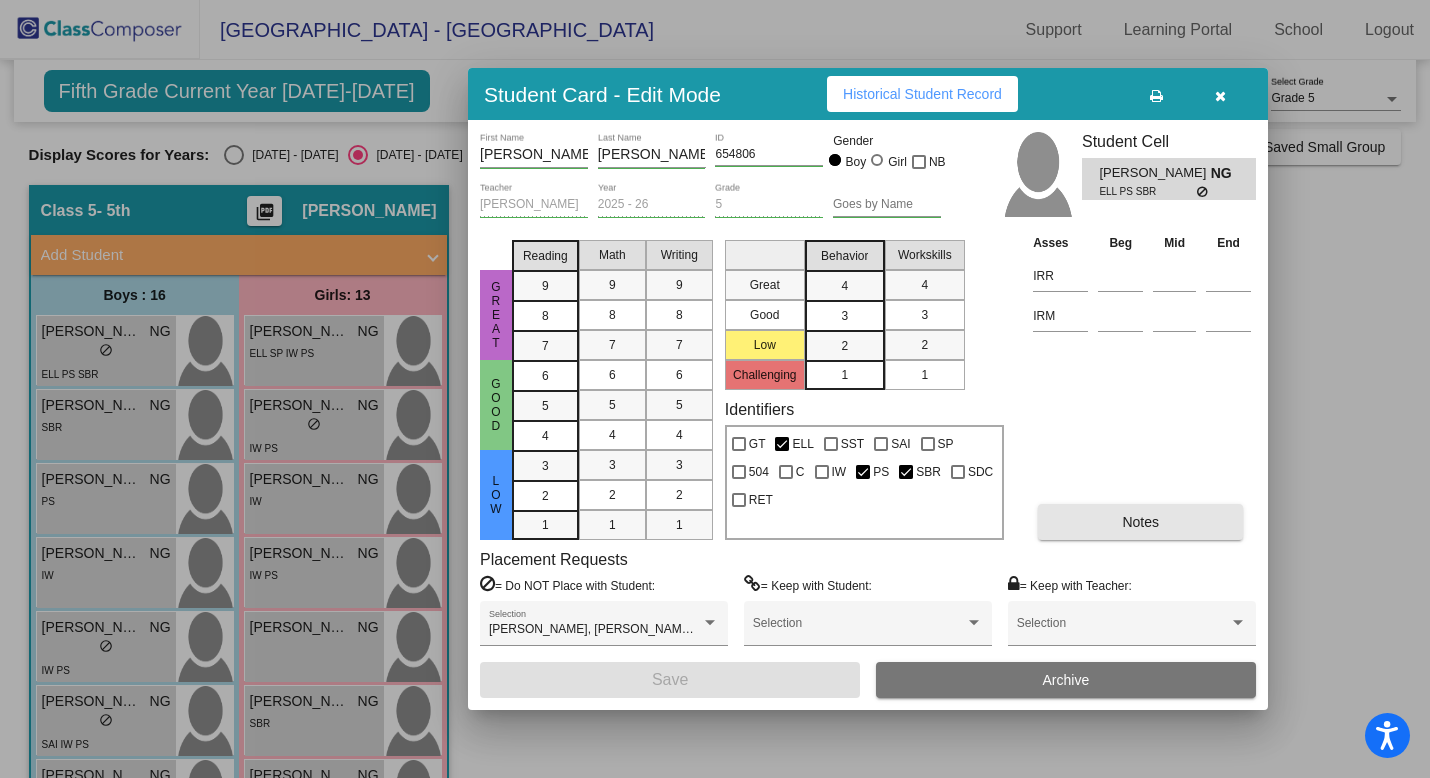 click on "Notes" at bounding box center (1140, 522) 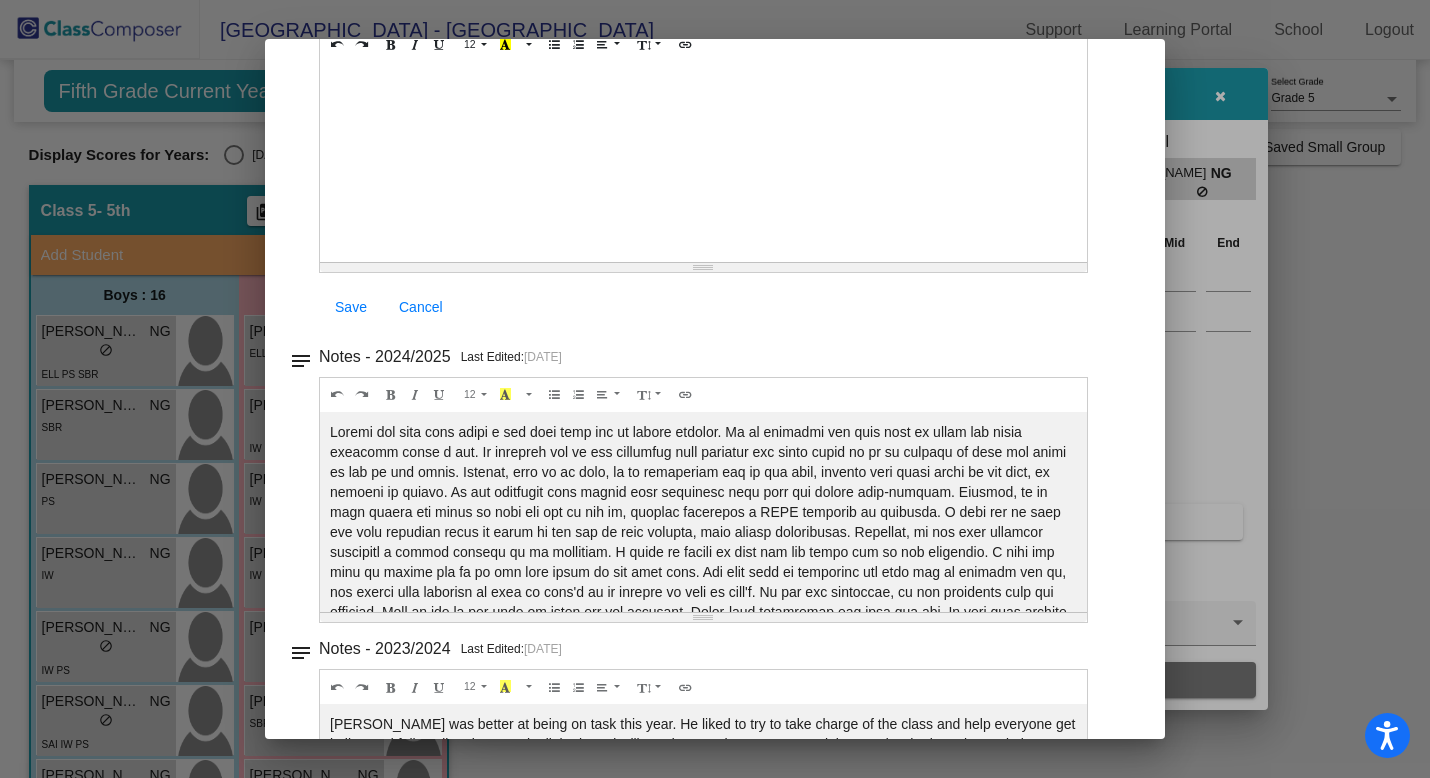scroll, scrollTop: 209, scrollLeft: 0, axis: vertical 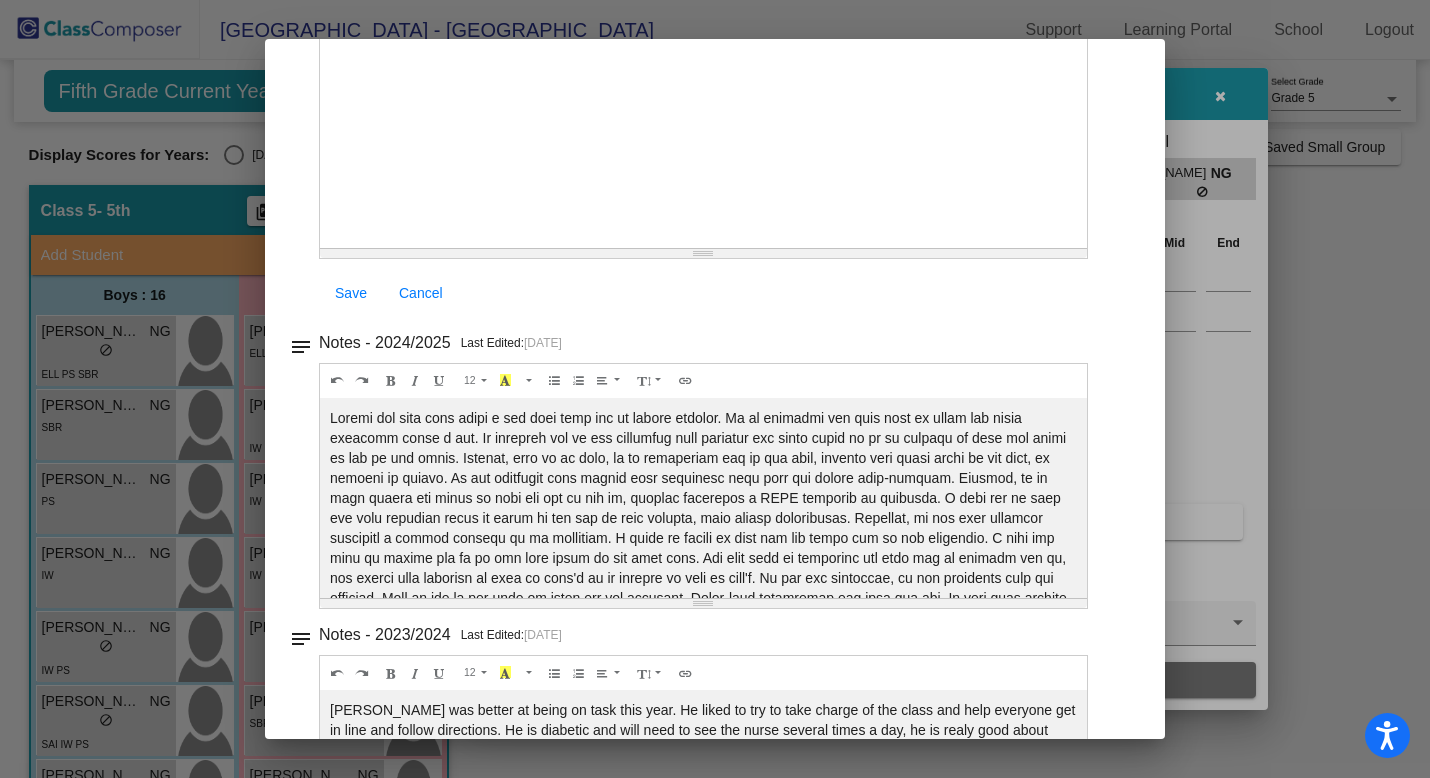click at bounding box center (715, 389) 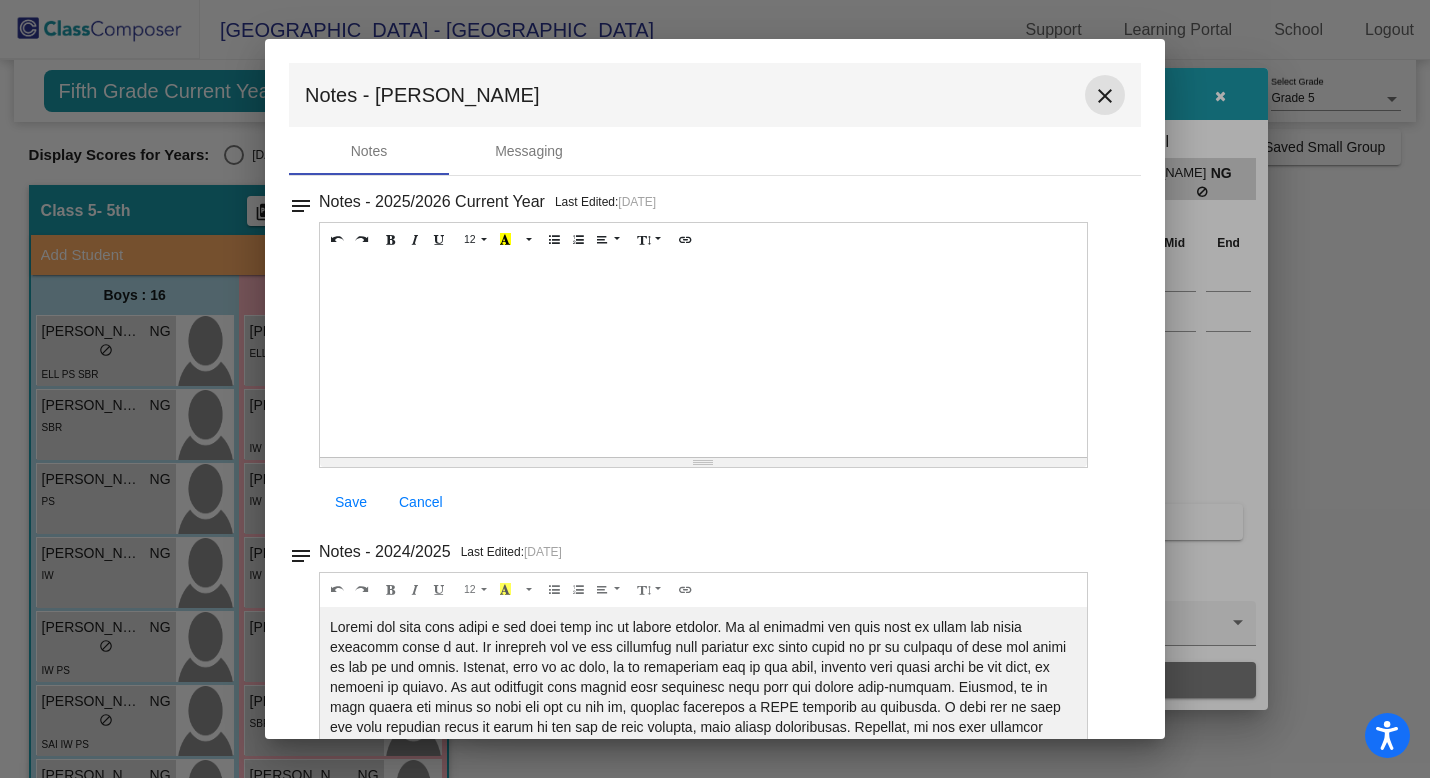 click on "close" at bounding box center [1105, 96] 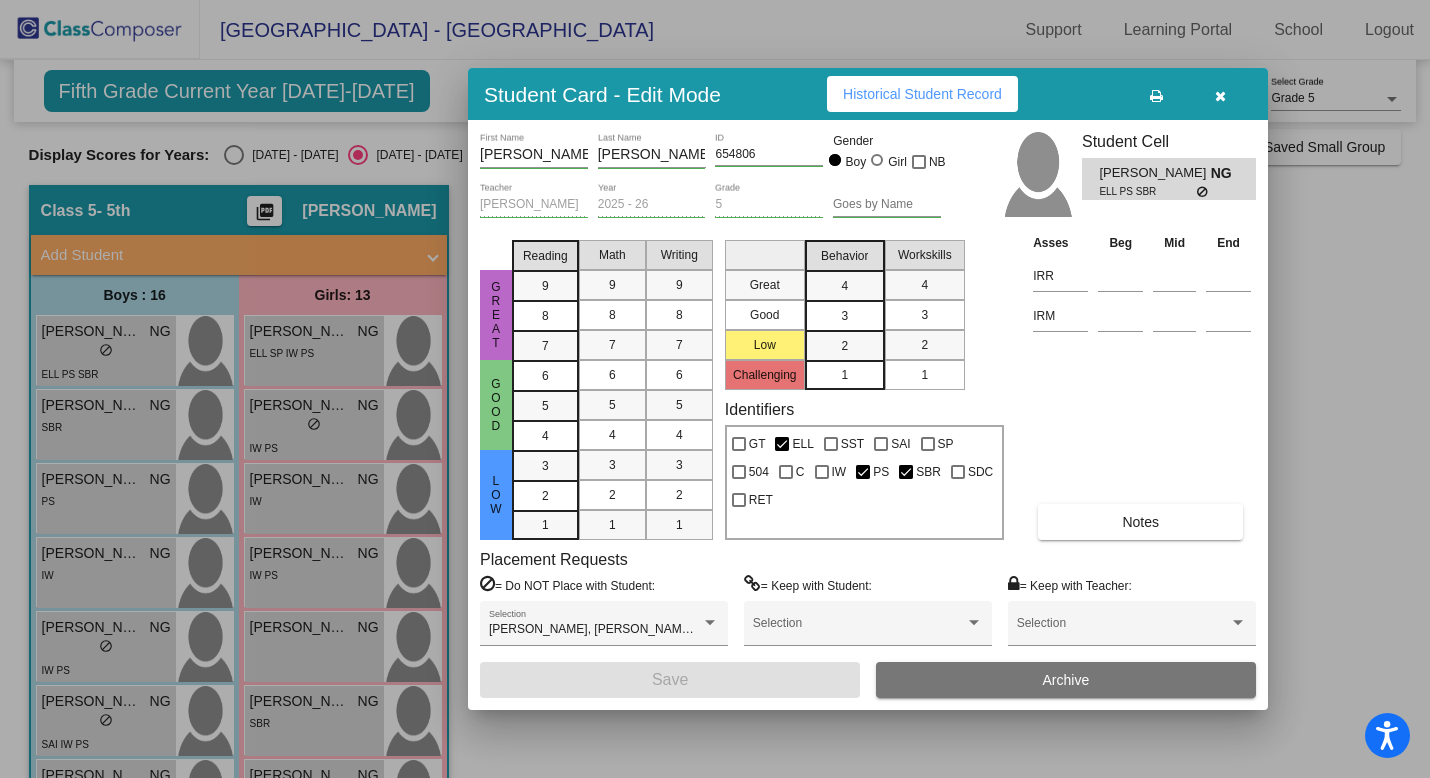 click on "Historical Student Record" at bounding box center (922, 94) 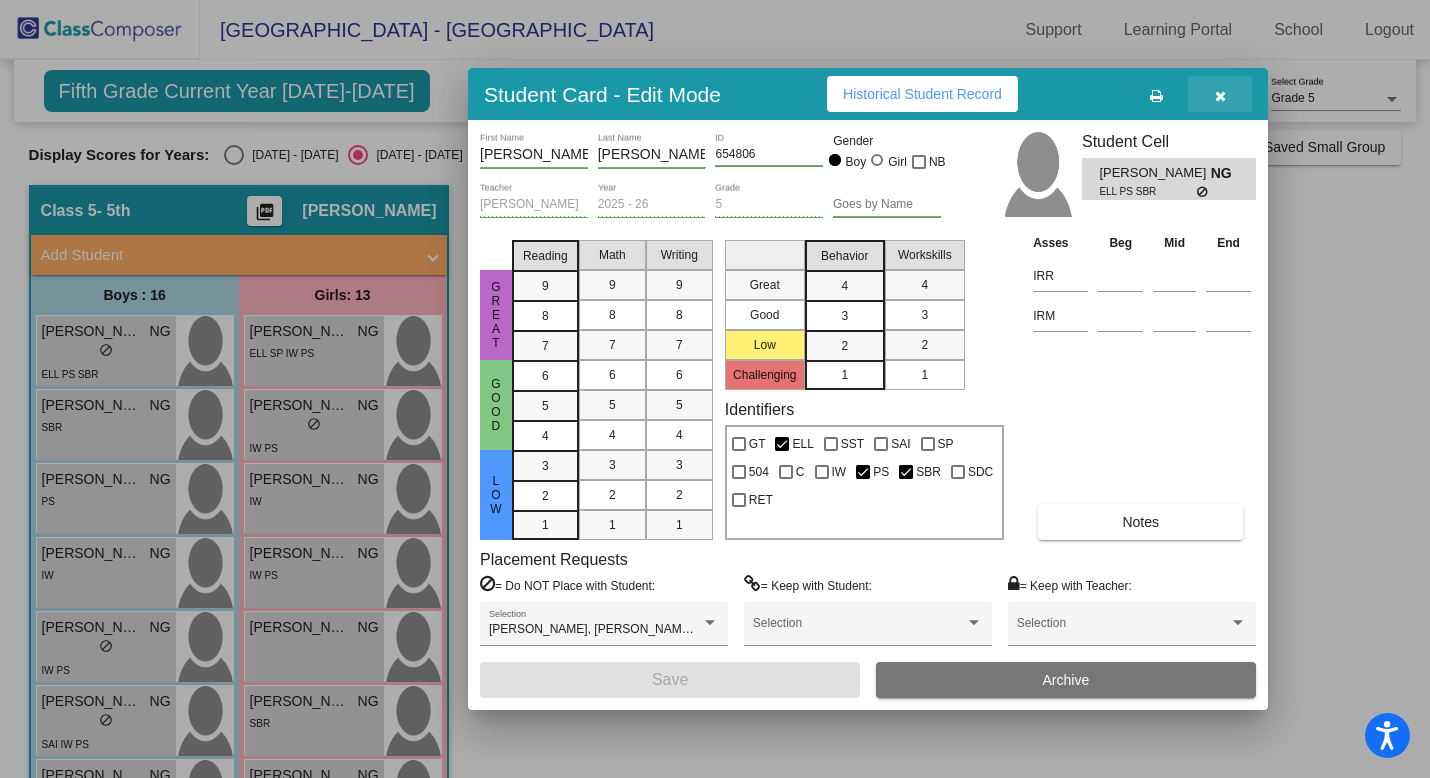 click at bounding box center (1220, 96) 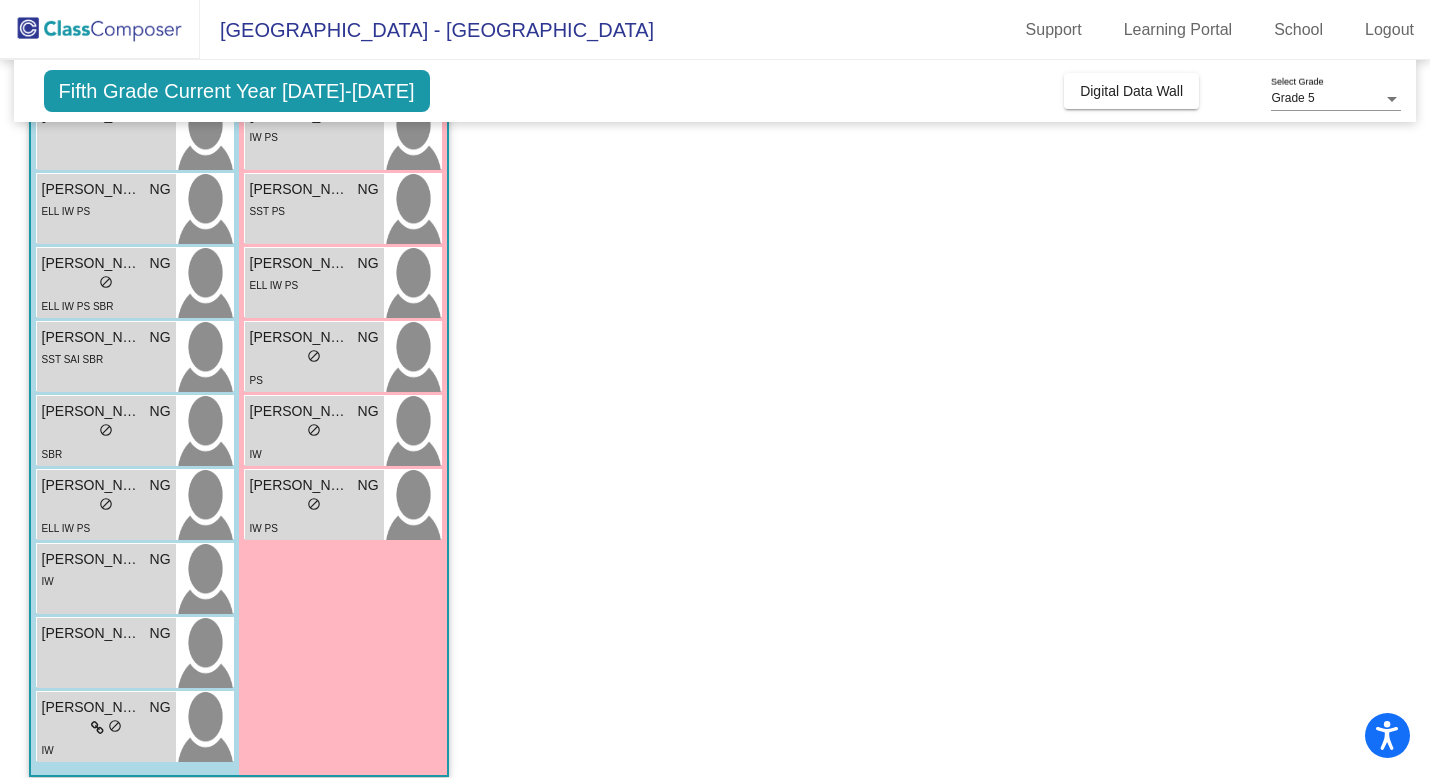 scroll, scrollTop: 758, scrollLeft: 0, axis: vertical 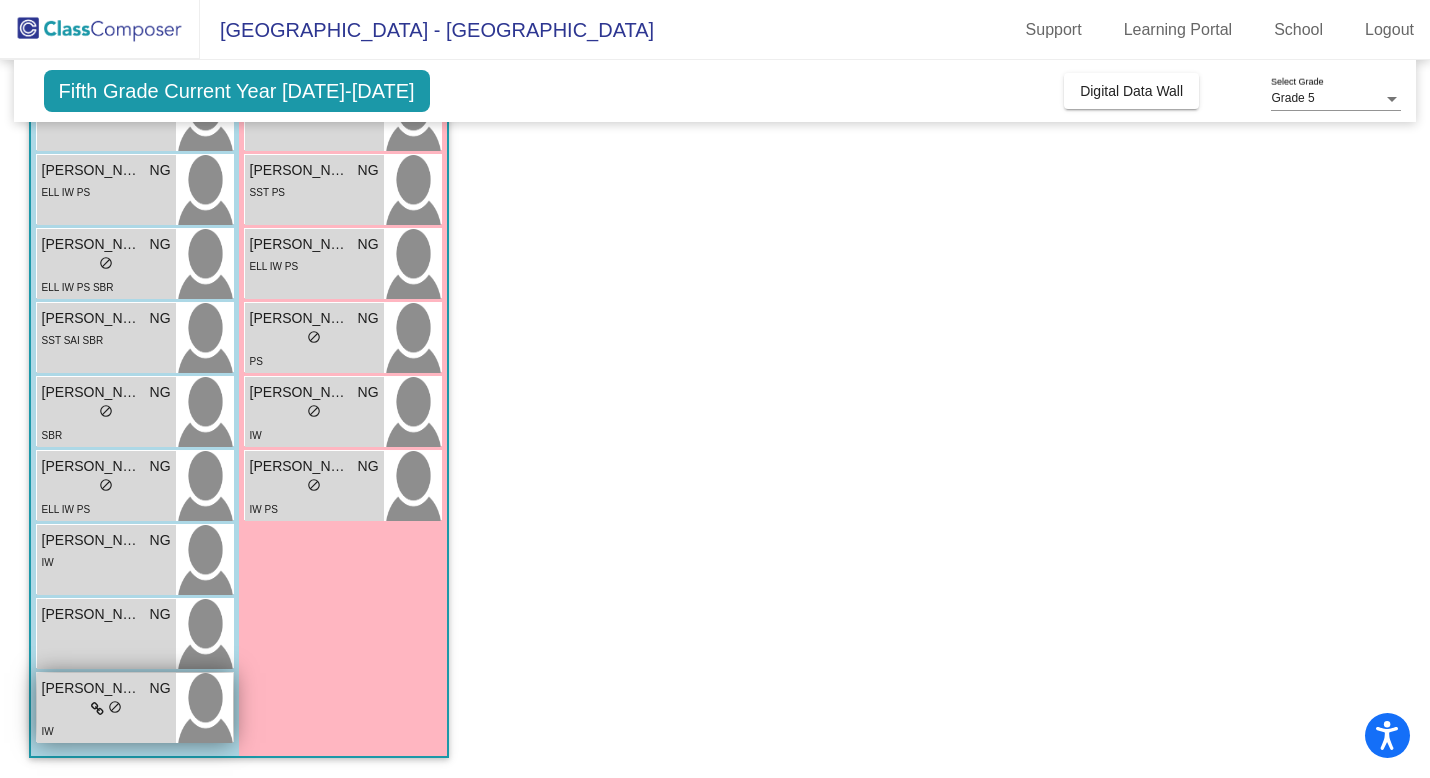 click on "NG" at bounding box center (160, 688) 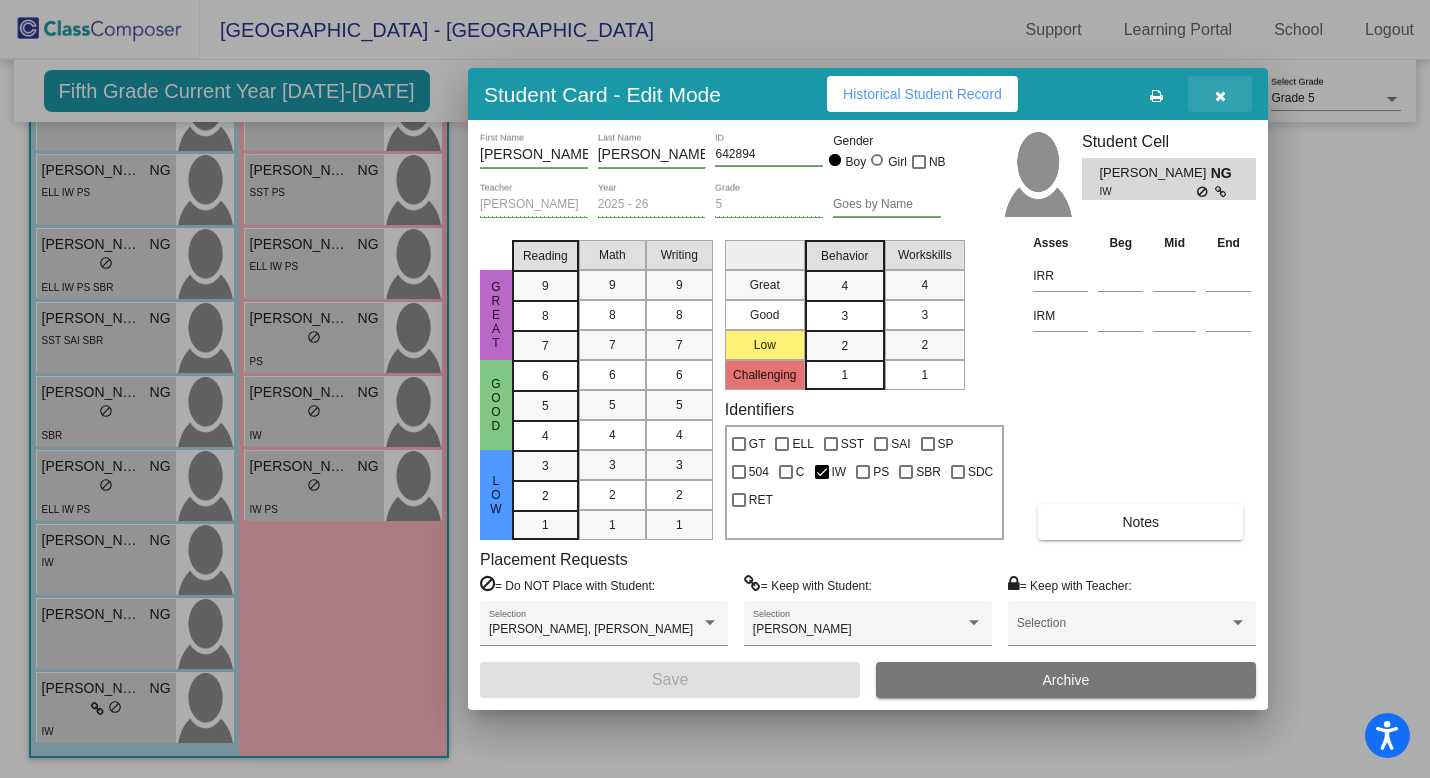 click at bounding box center [1220, 94] 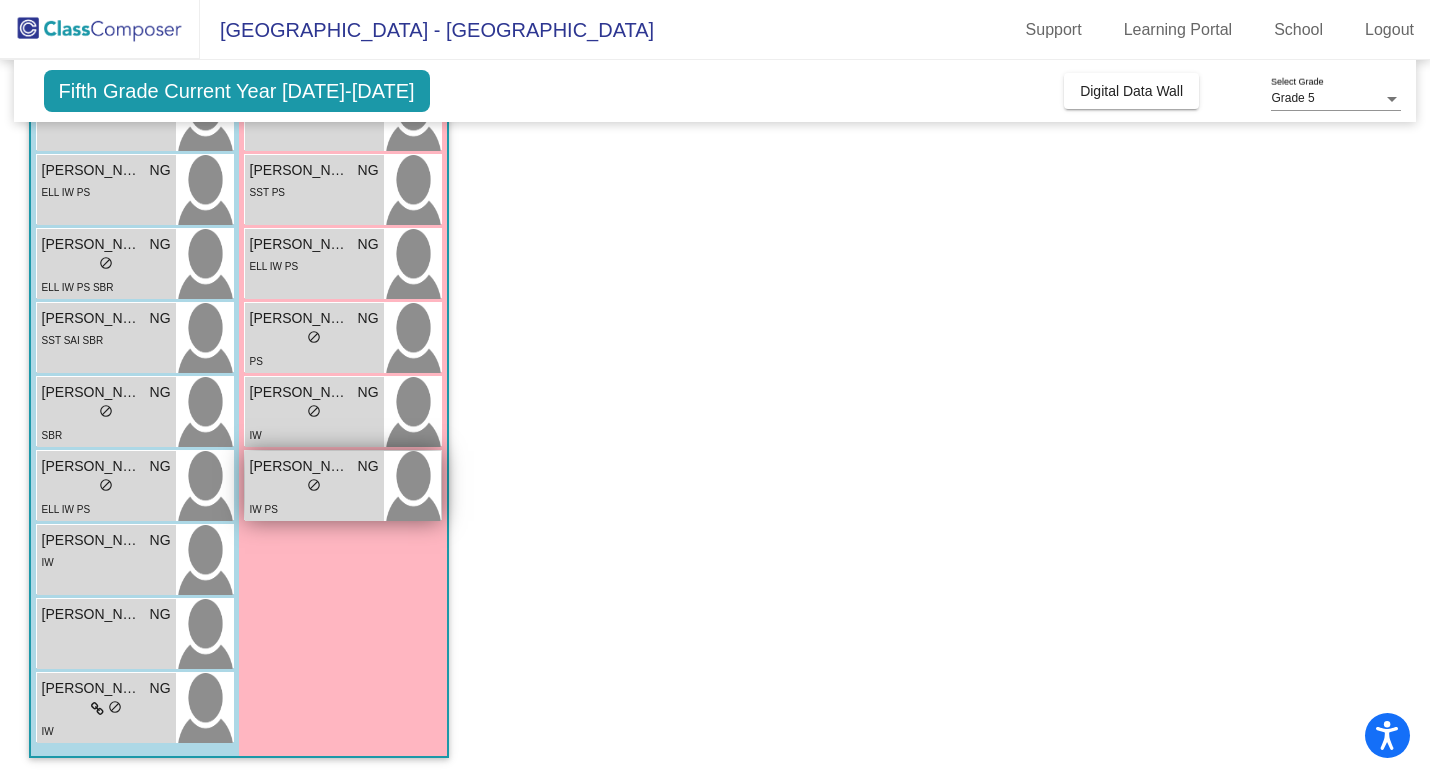 click on "IW PS" at bounding box center [264, 509] 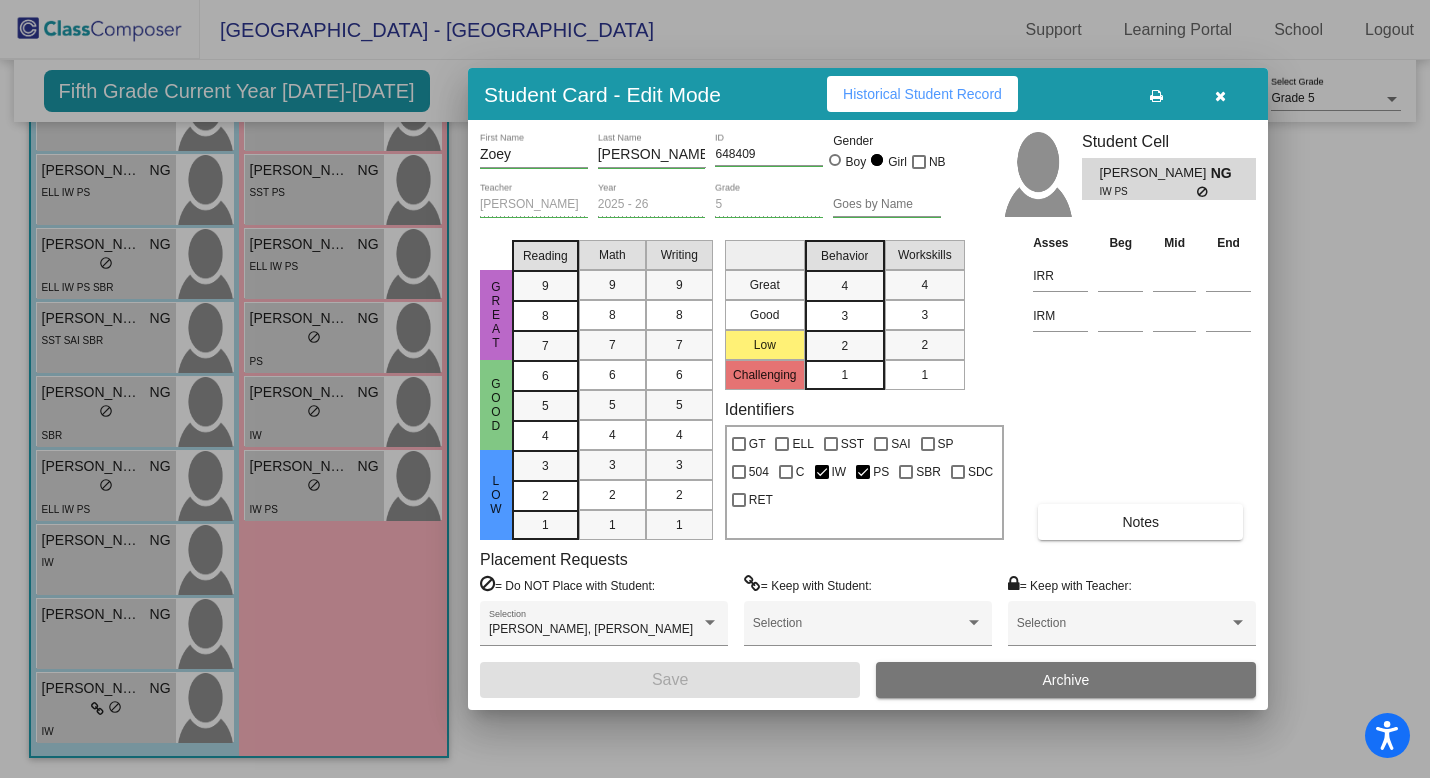 click at bounding box center (1220, 94) 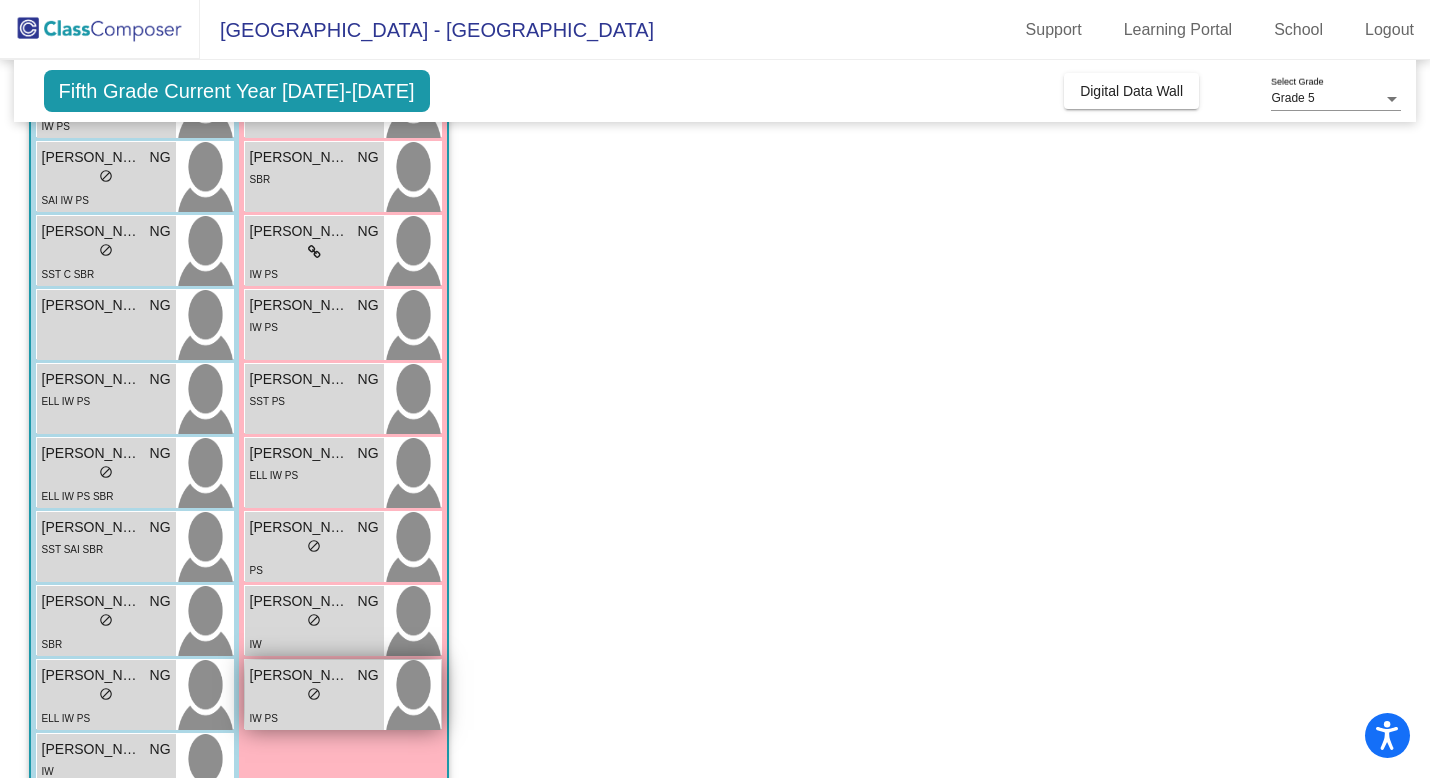 scroll, scrollTop: 562, scrollLeft: 0, axis: vertical 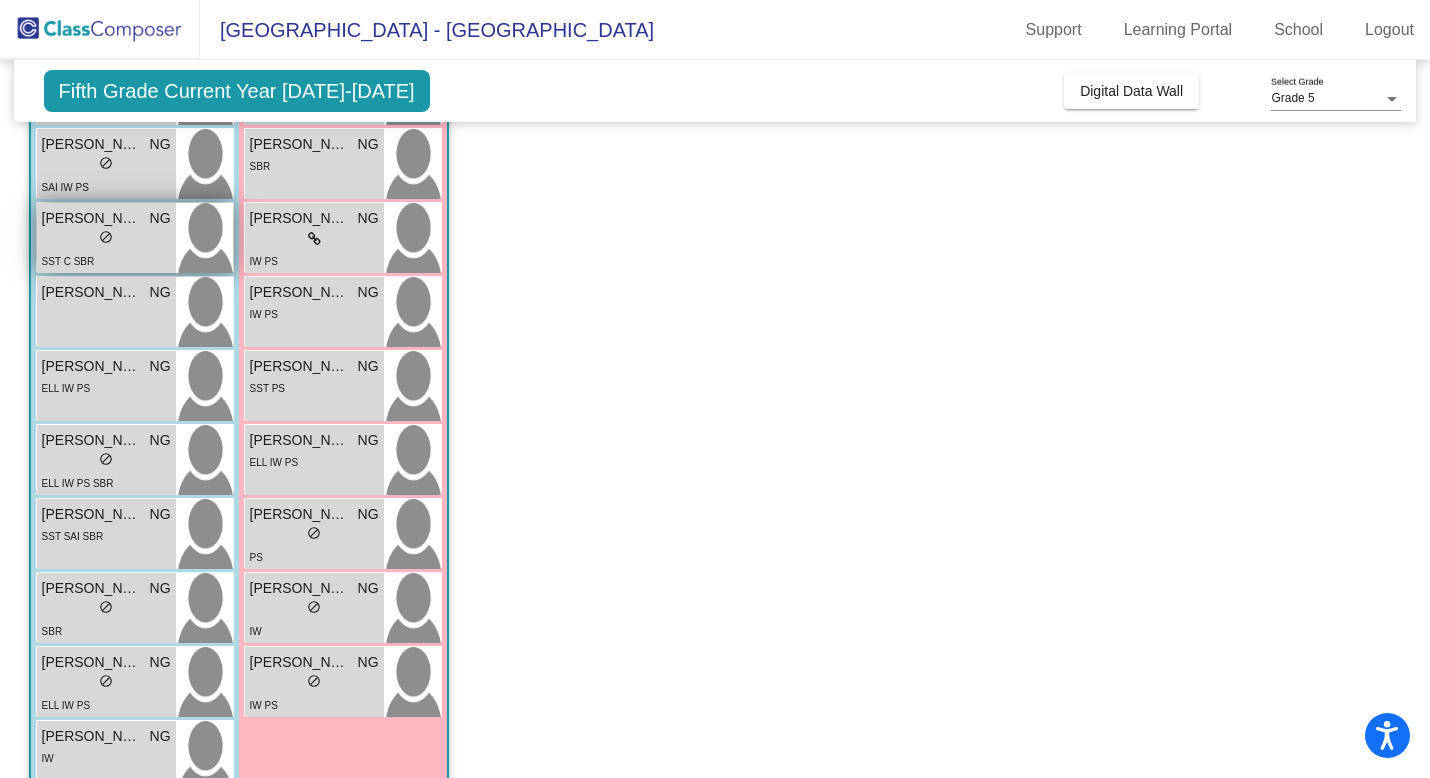 click on "lock do_not_disturb_alt" at bounding box center [106, 239] 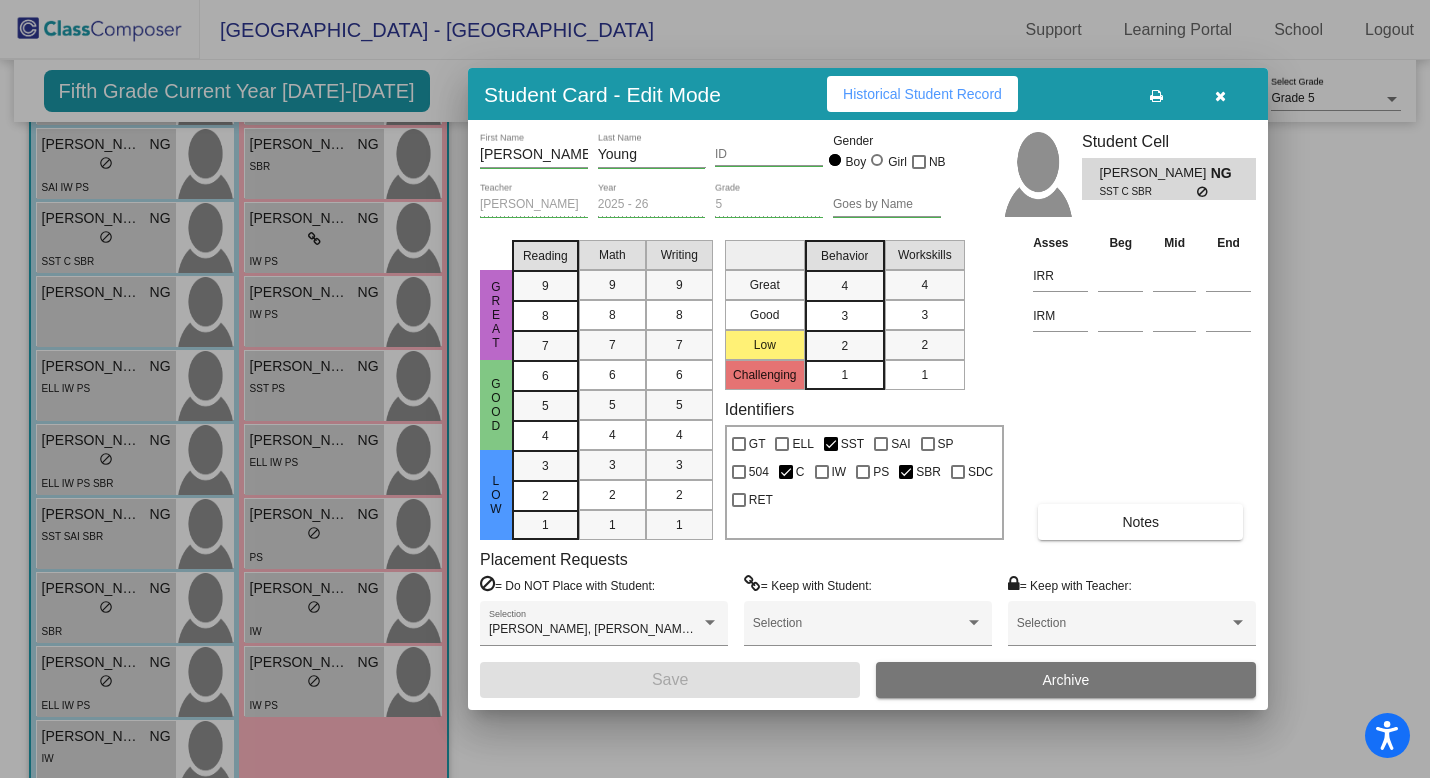 click on "Notes" at bounding box center (1140, 522) 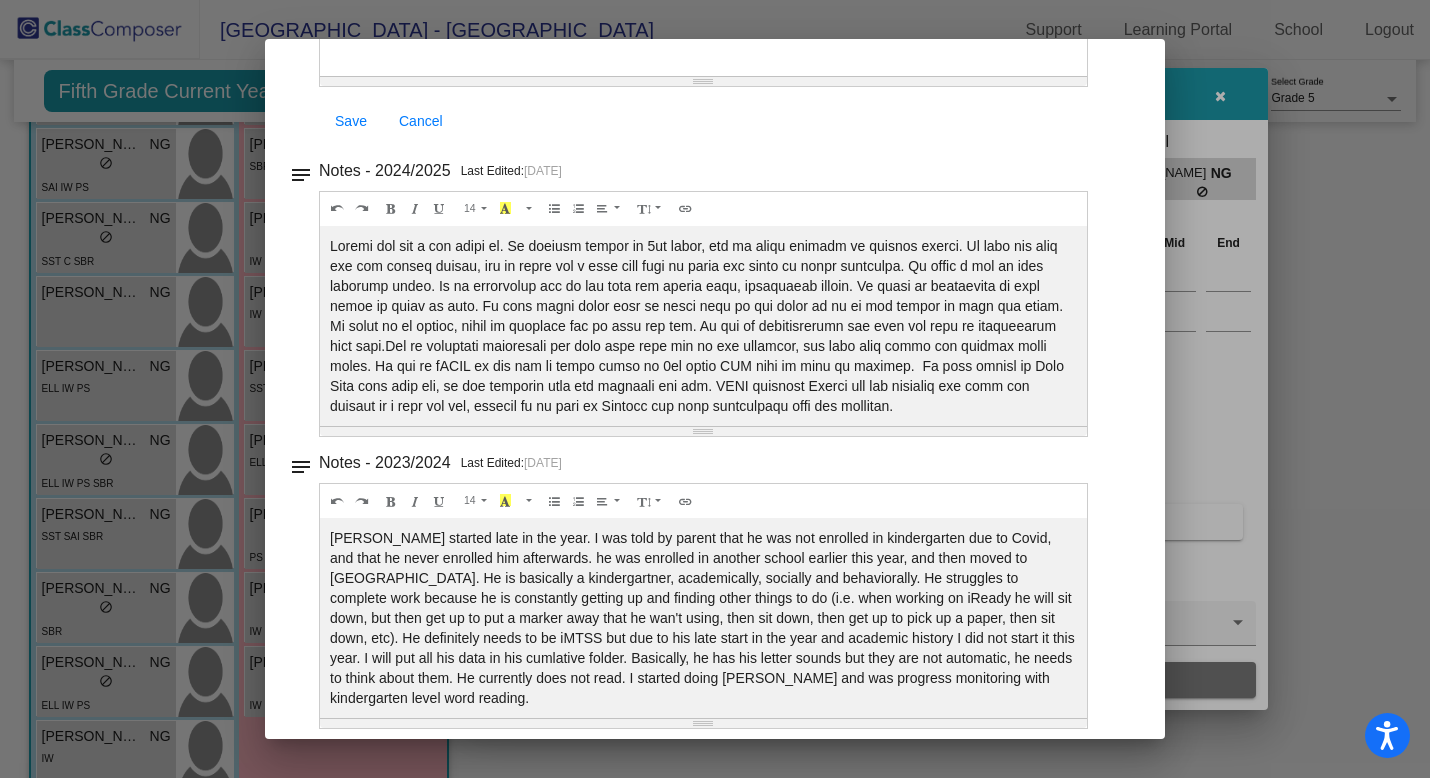 scroll, scrollTop: 396, scrollLeft: 0, axis: vertical 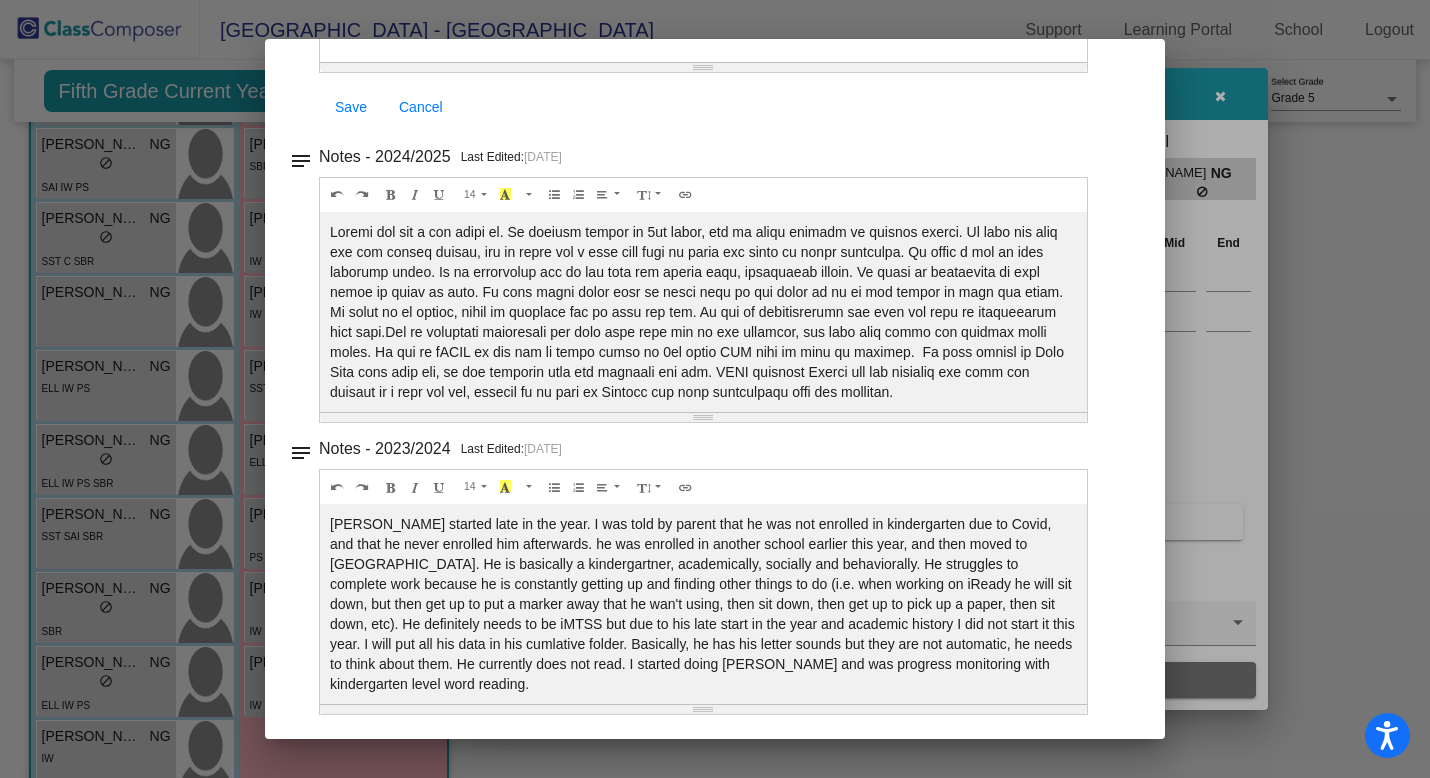 click at bounding box center [715, 389] 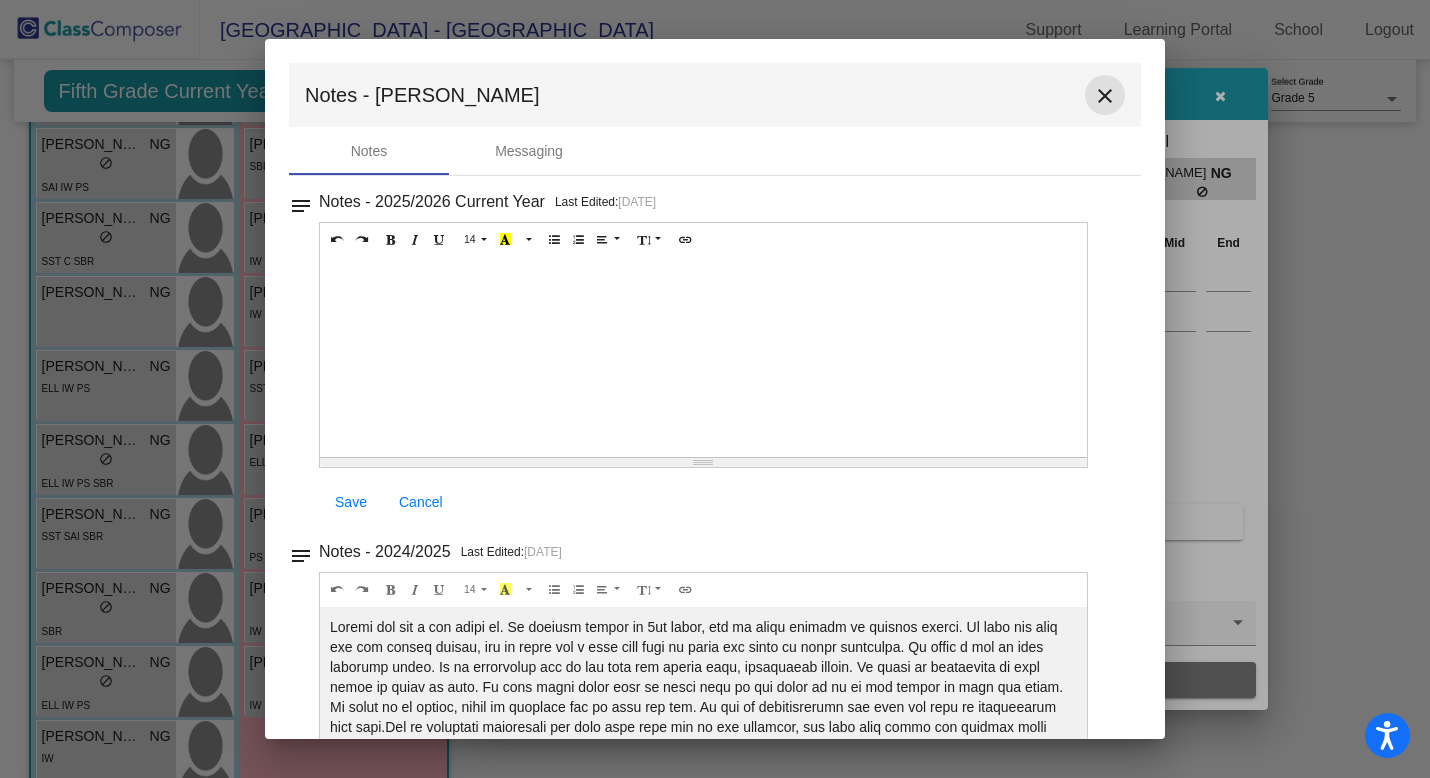 click on "close" at bounding box center [1105, 96] 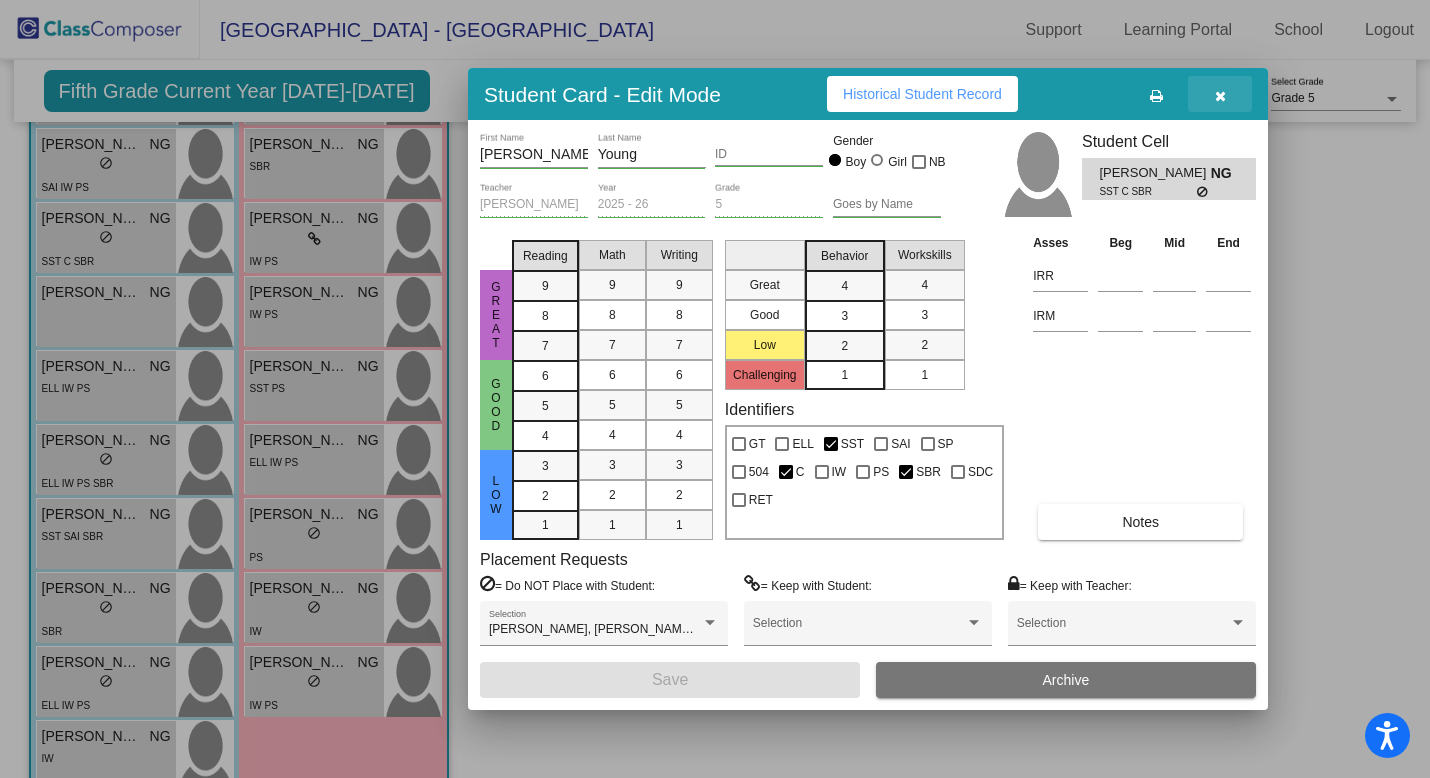 click at bounding box center (1220, 96) 